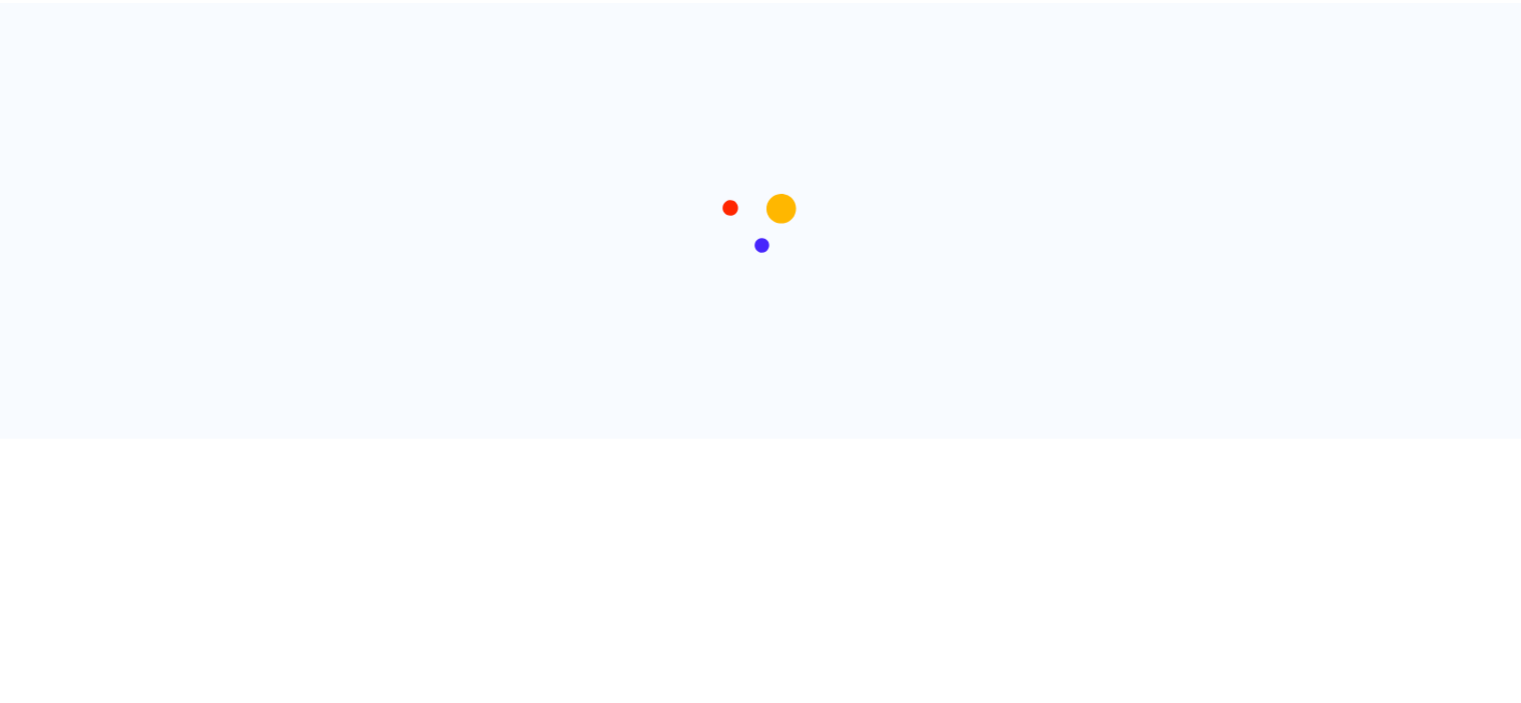 scroll, scrollTop: 0, scrollLeft: 0, axis: both 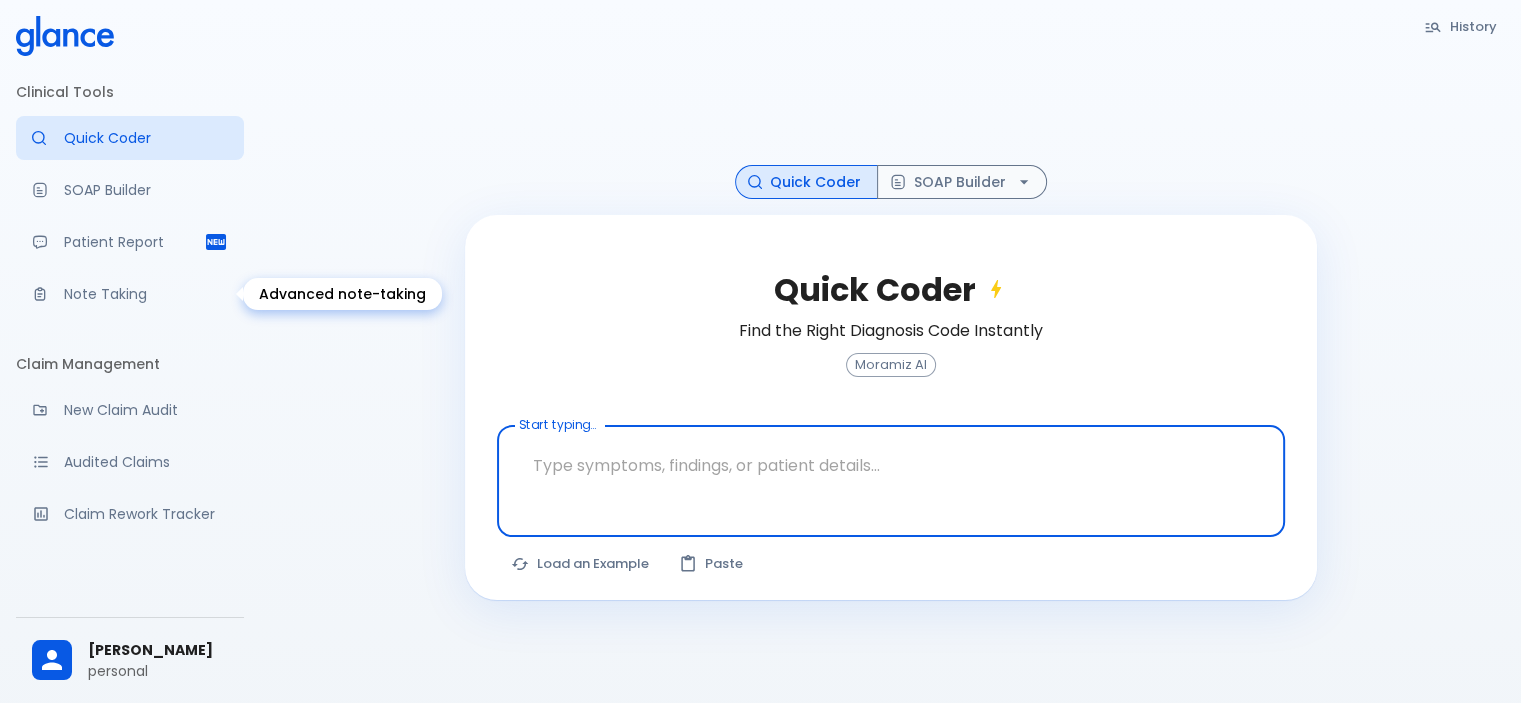 click on "Note Taking" at bounding box center [146, 294] 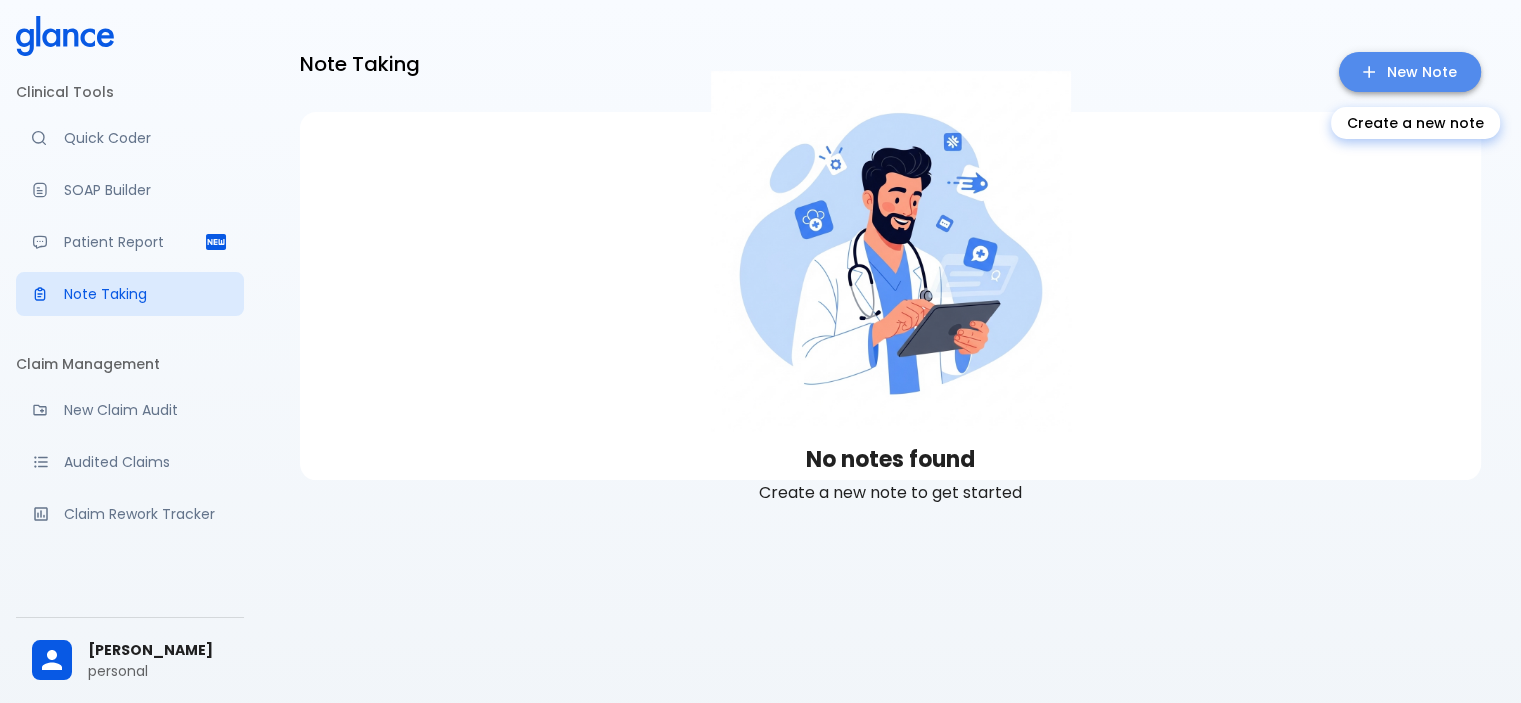 click on "New Note" at bounding box center [1410, 72] 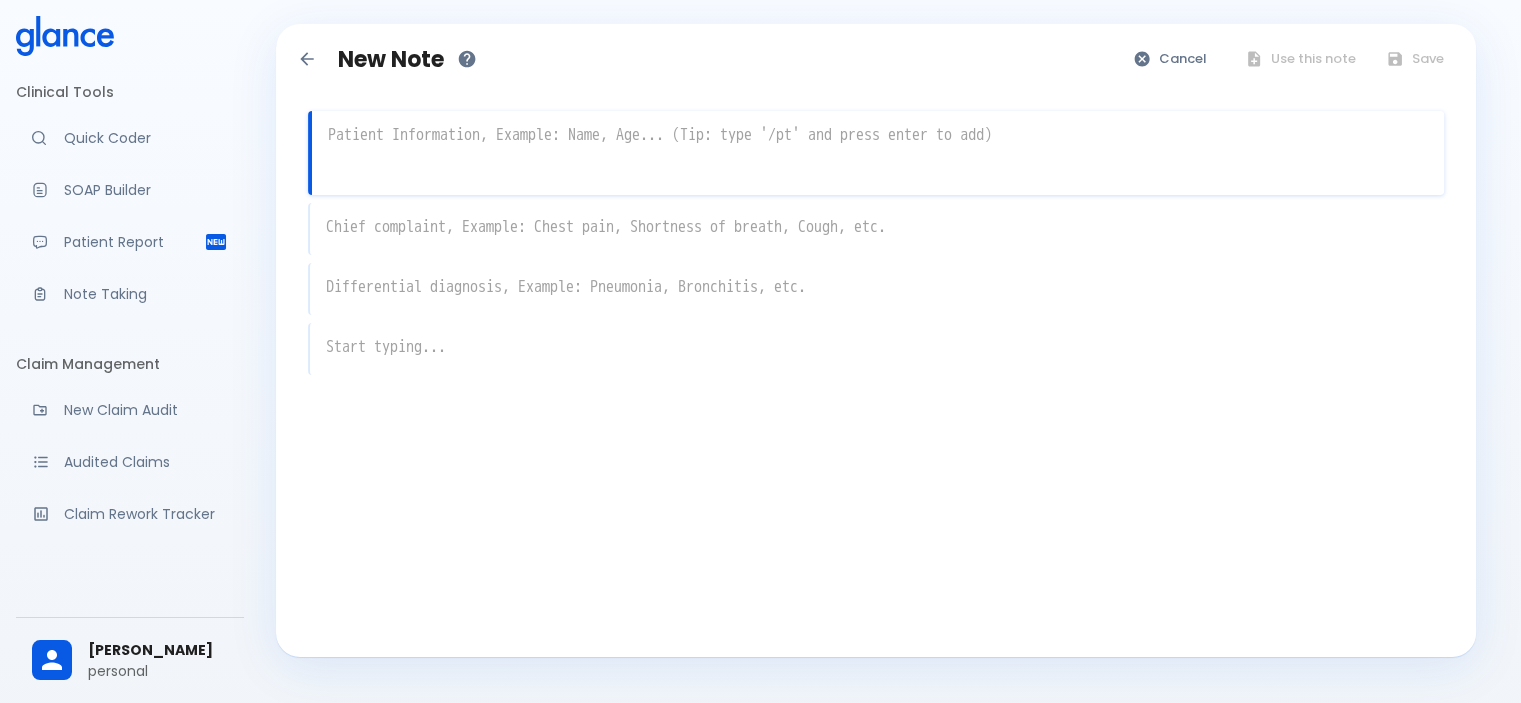 click at bounding box center [882, 173] 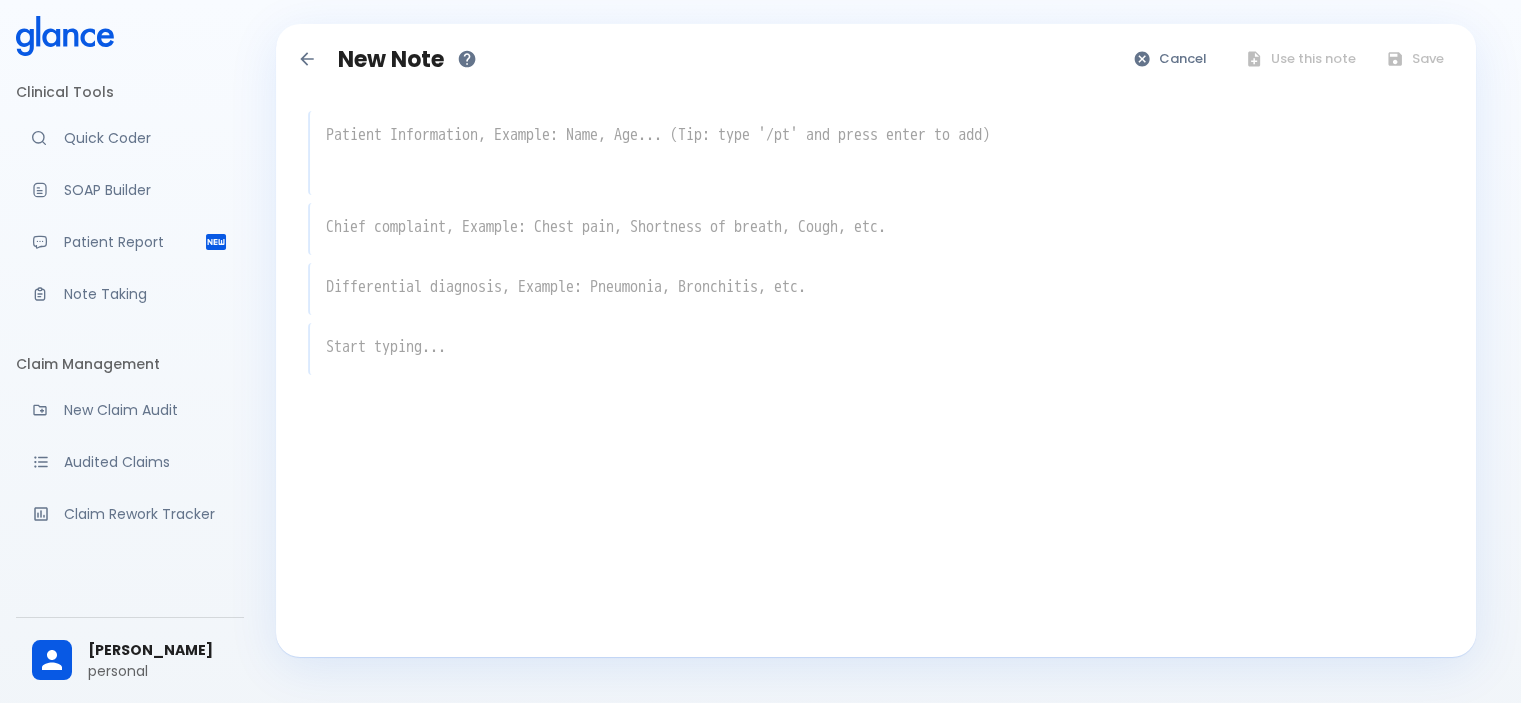 click at bounding box center (877, 135) 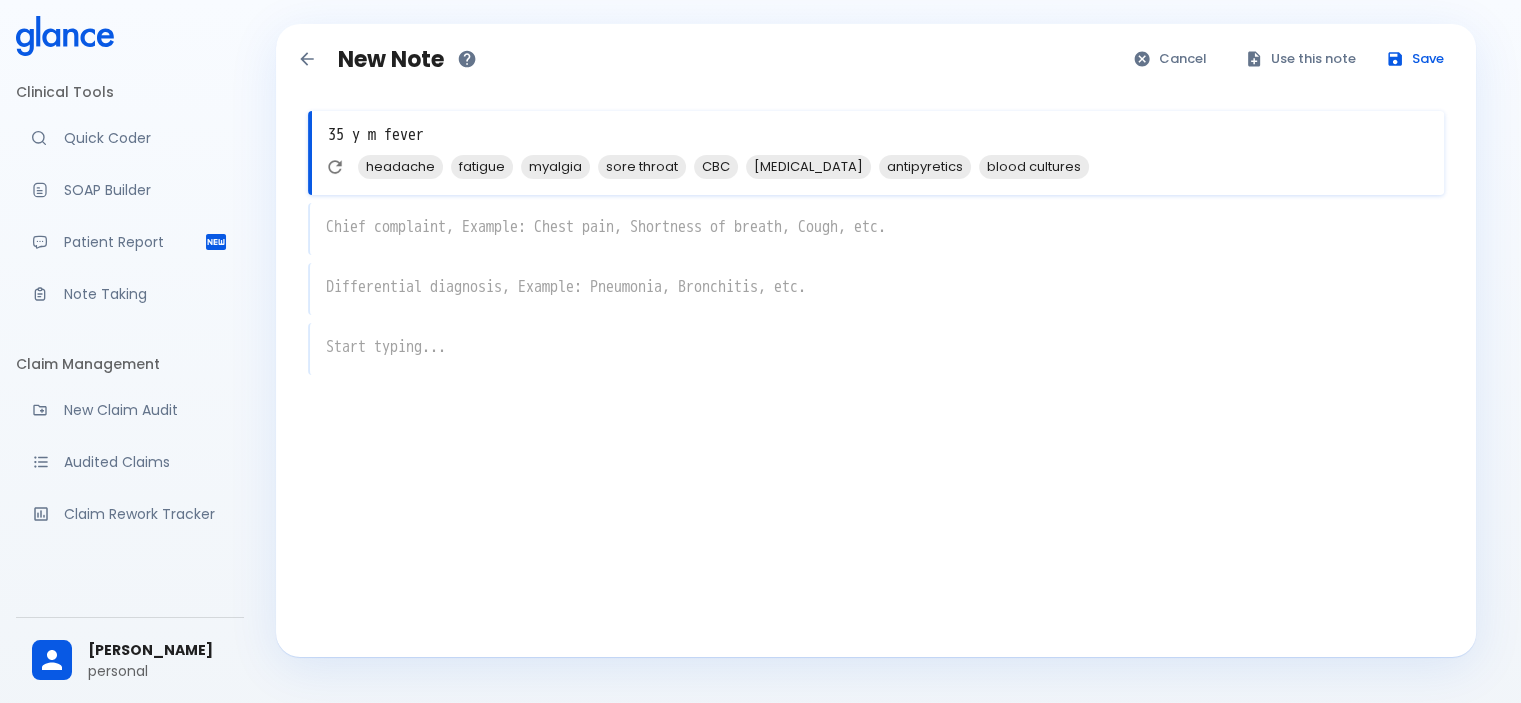 type on "35 y m fever" 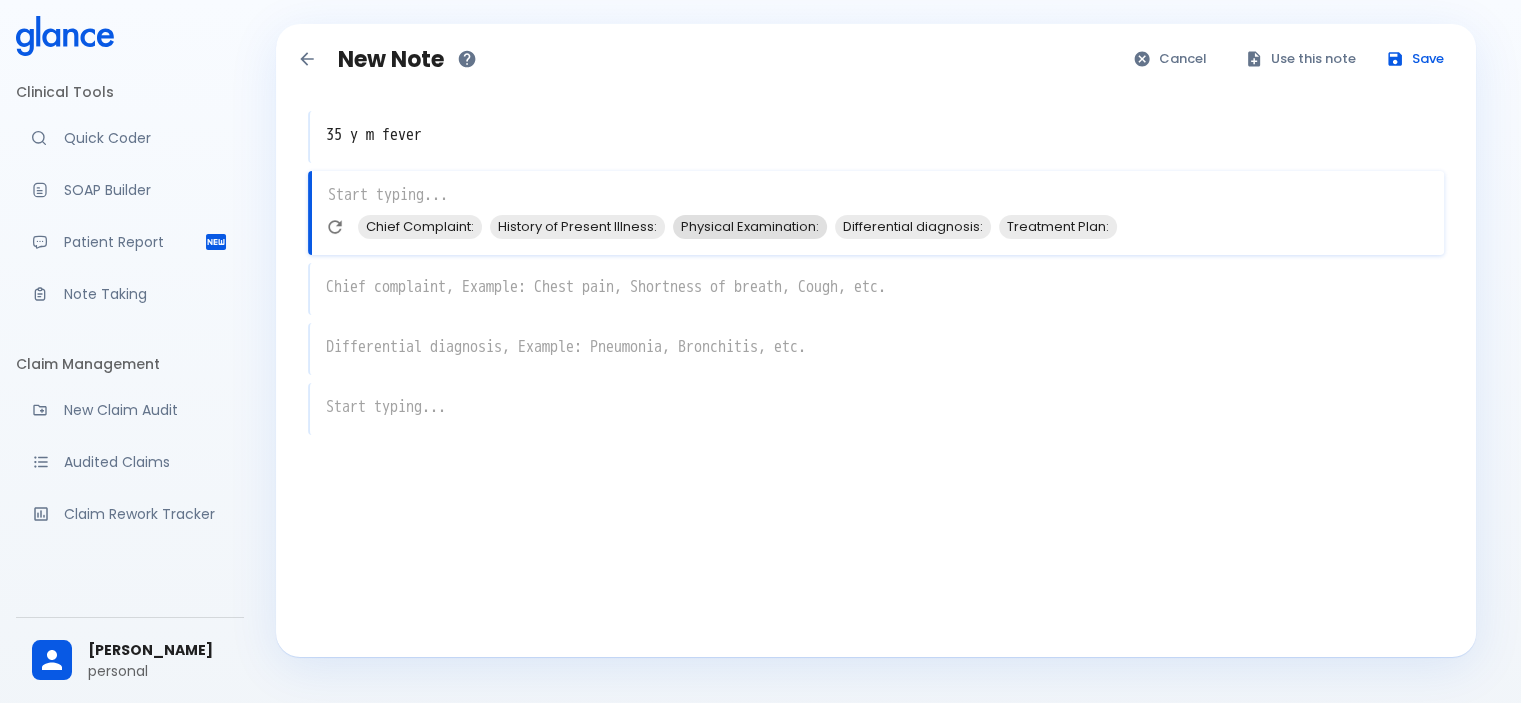 click on "Physical Examination:" at bounding box center (750, 226) 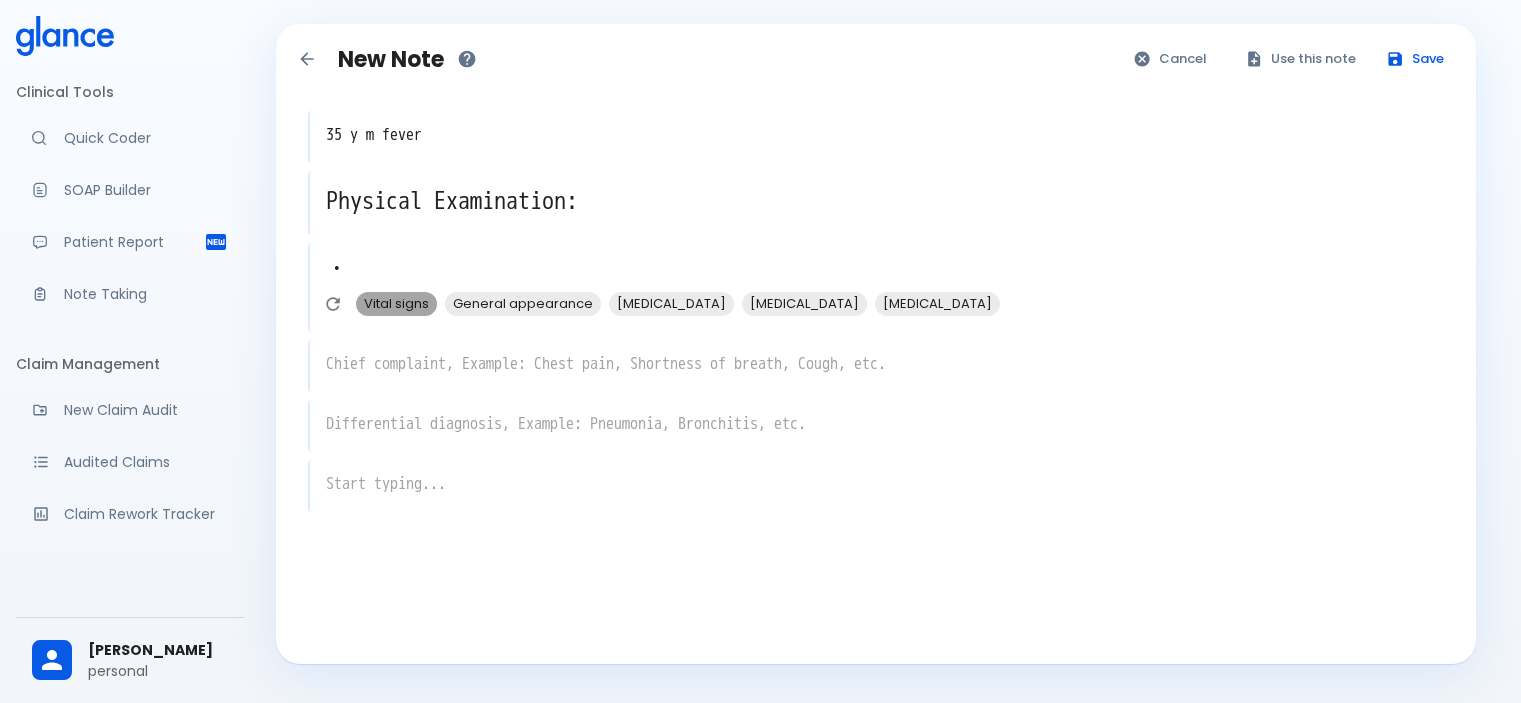 click on "Vital signs" at bounding box center (396, 303) 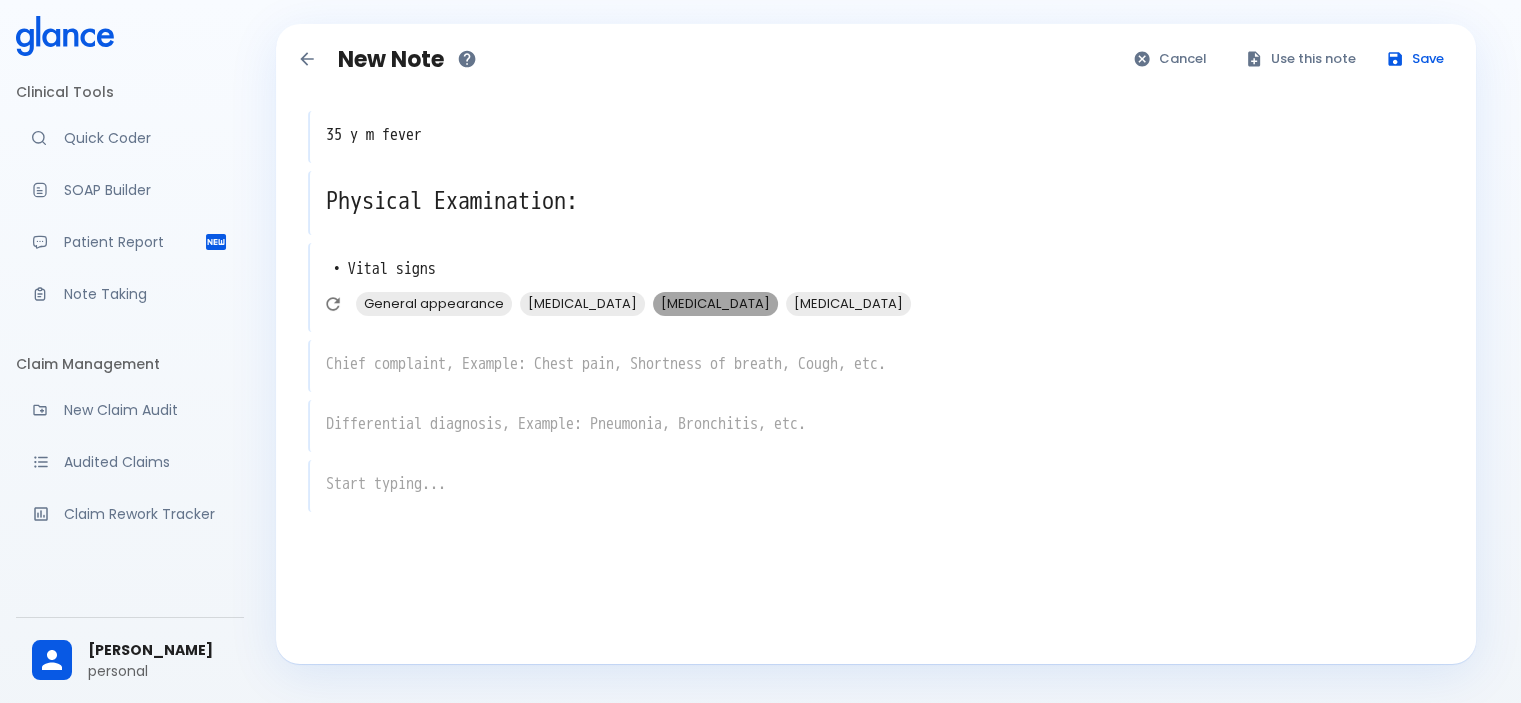 click on "[MEDICAL_DATA]" at bounding box center (715, 303) 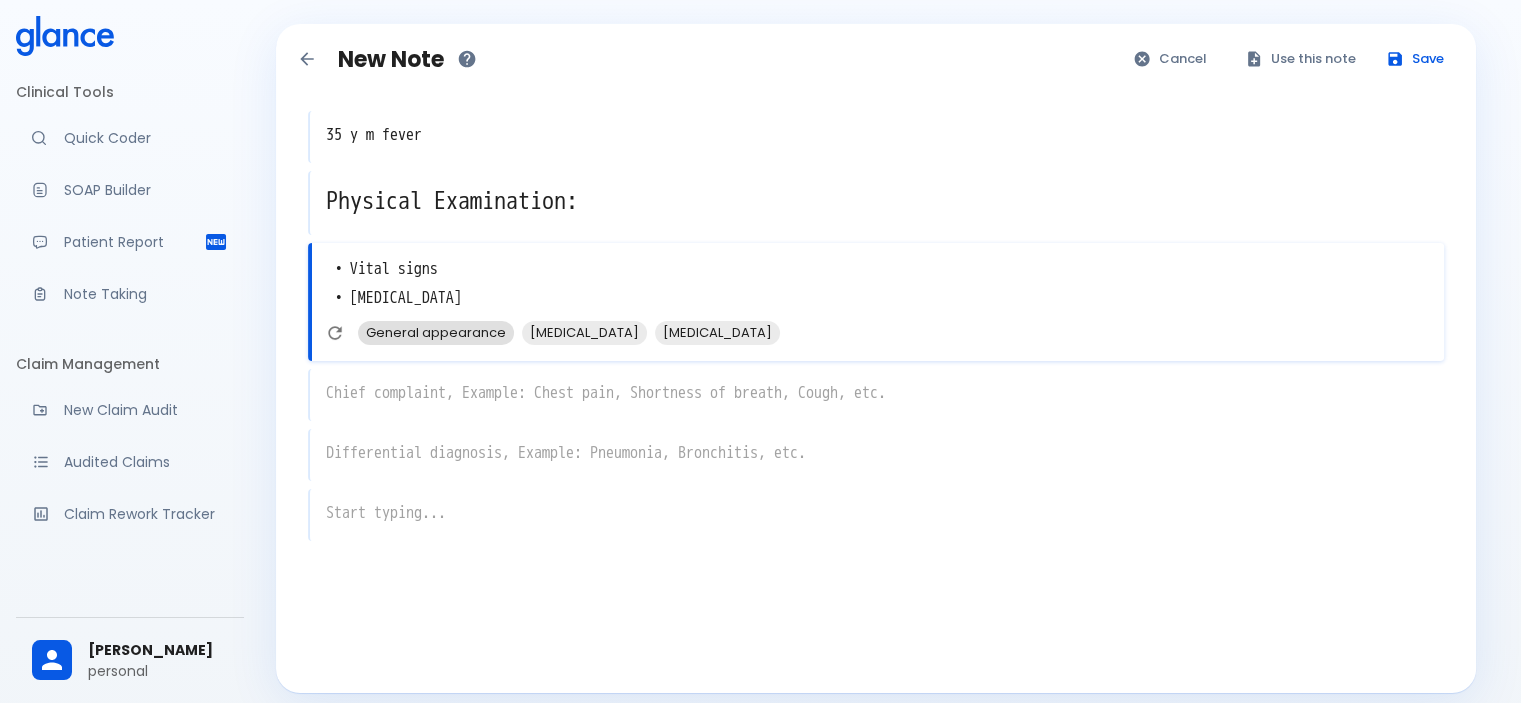 click on "General appearance" at bounding box center [436, 332] 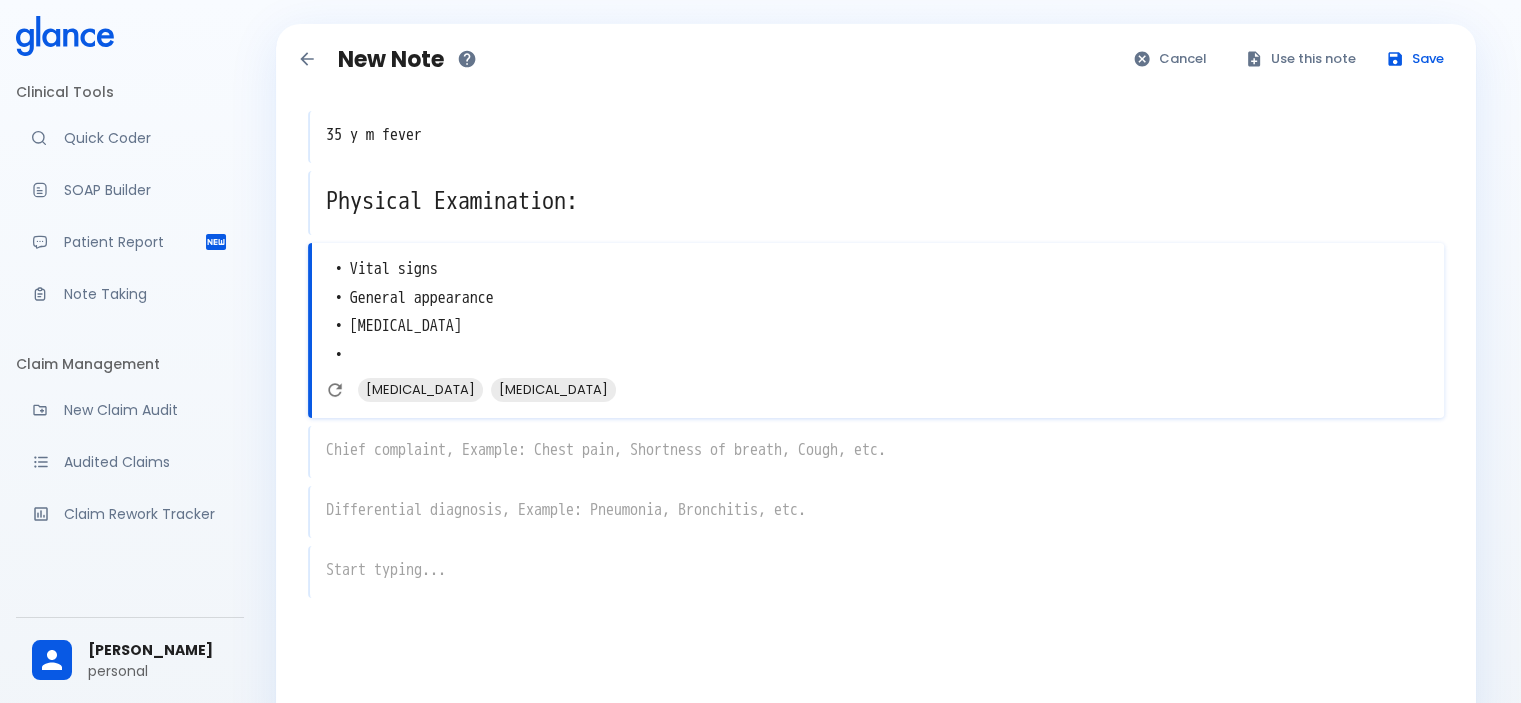 click on "• Vital signs
• General appearance
• [MEDICAL_DATA]
•" at bounding box center [878, 312] 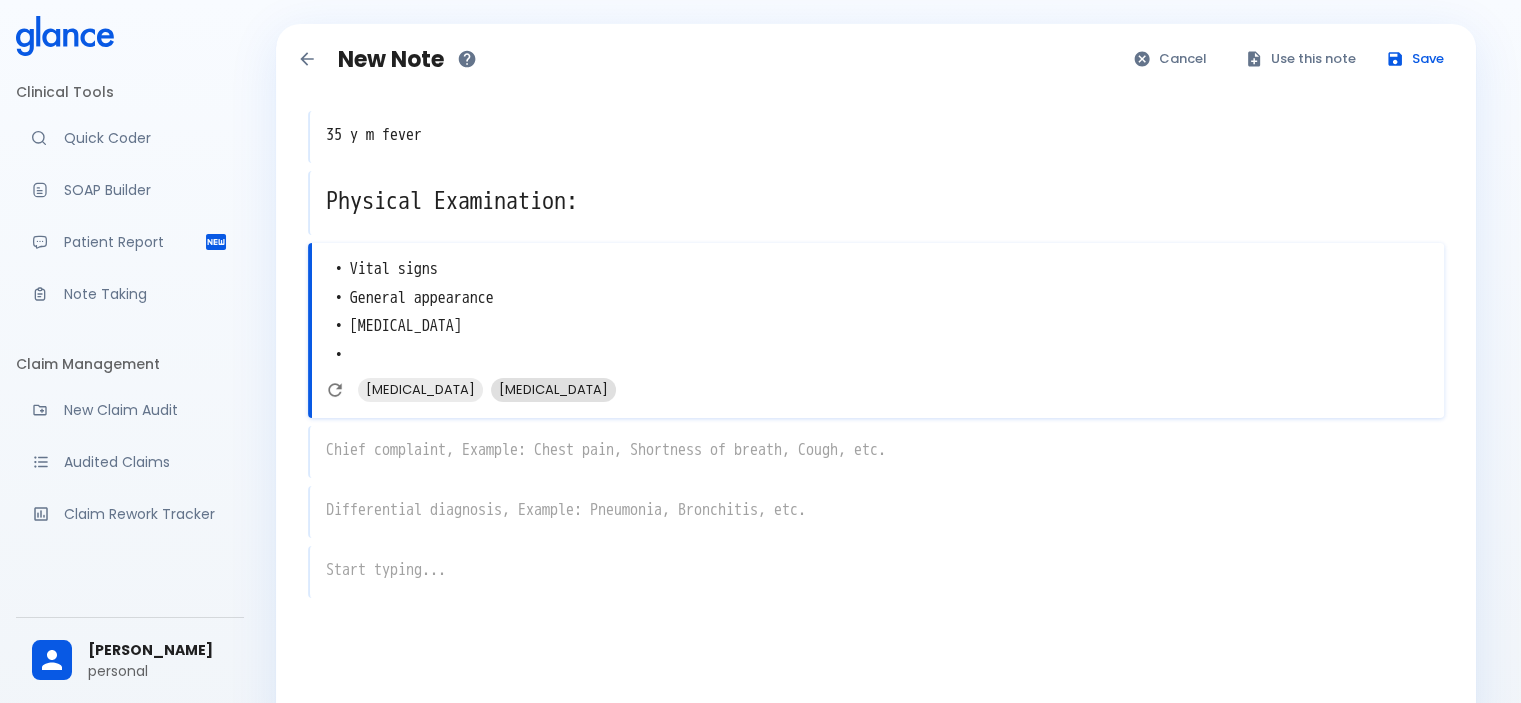 click on "[MEDICAL_DATA]" at bounding box center [553, 389] 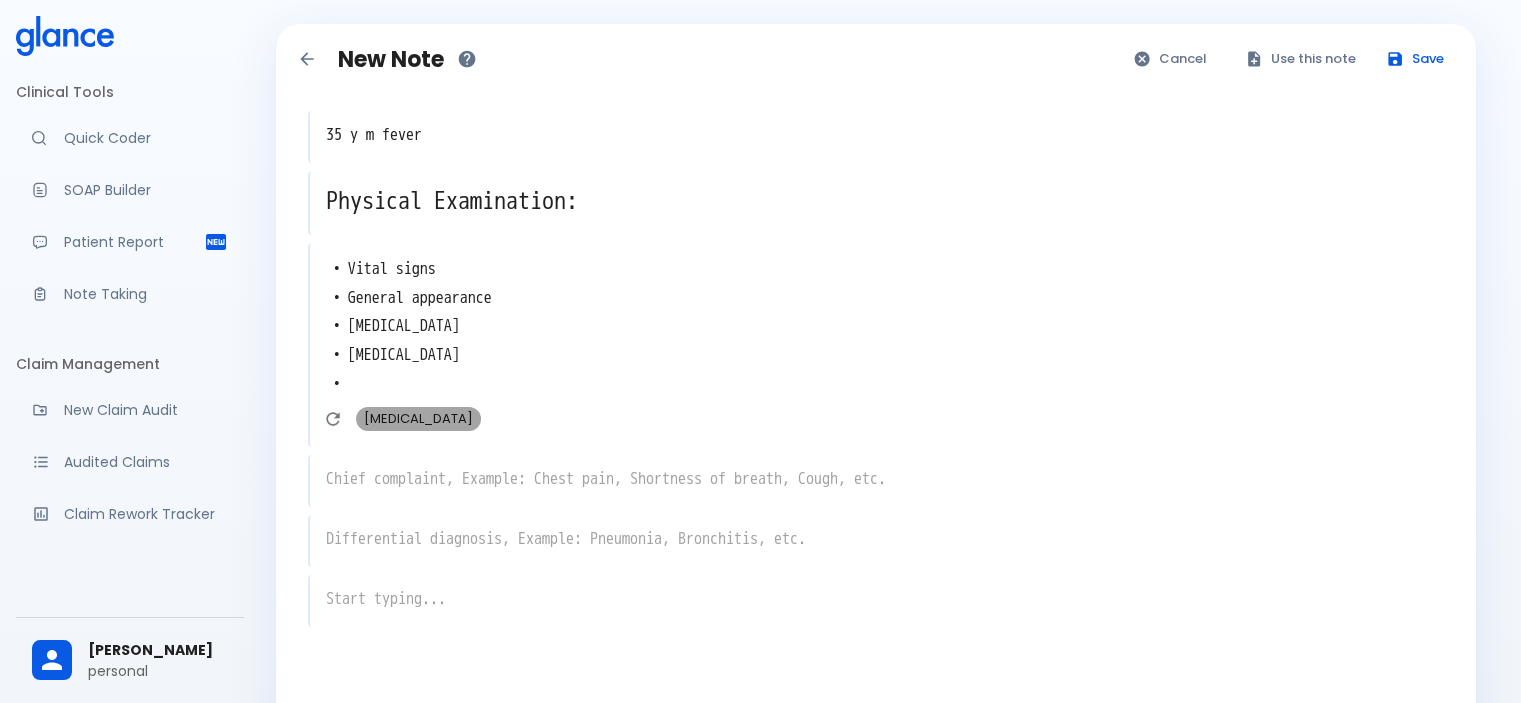 click on "[MEDICAL_DATA]" at bounding box center [418, 418] 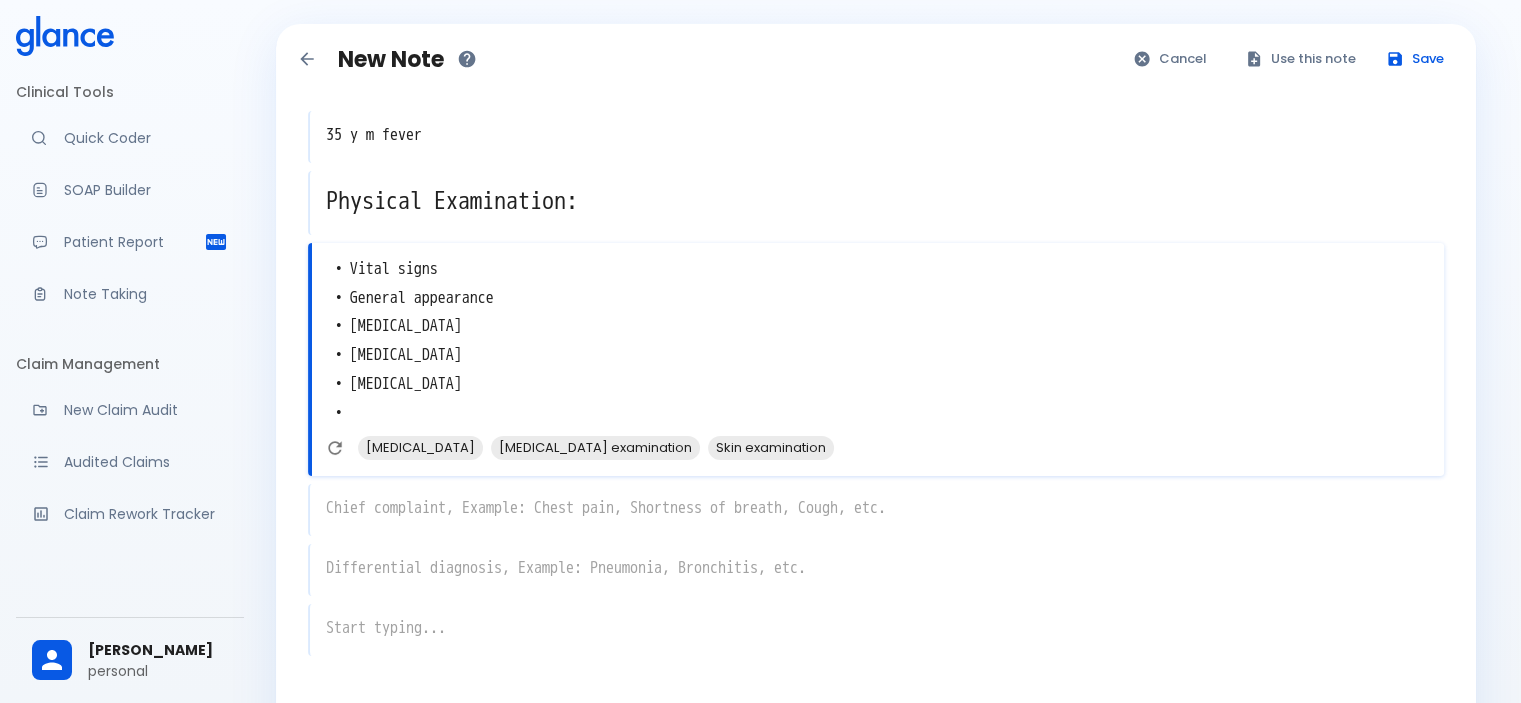 click on "• Vital signs
• General appearance
• [MEDICAL_DATA]
• [MEDICAL_DATA]
• [MEDICAL_DATA]
•" at bounding box center [878, 341] 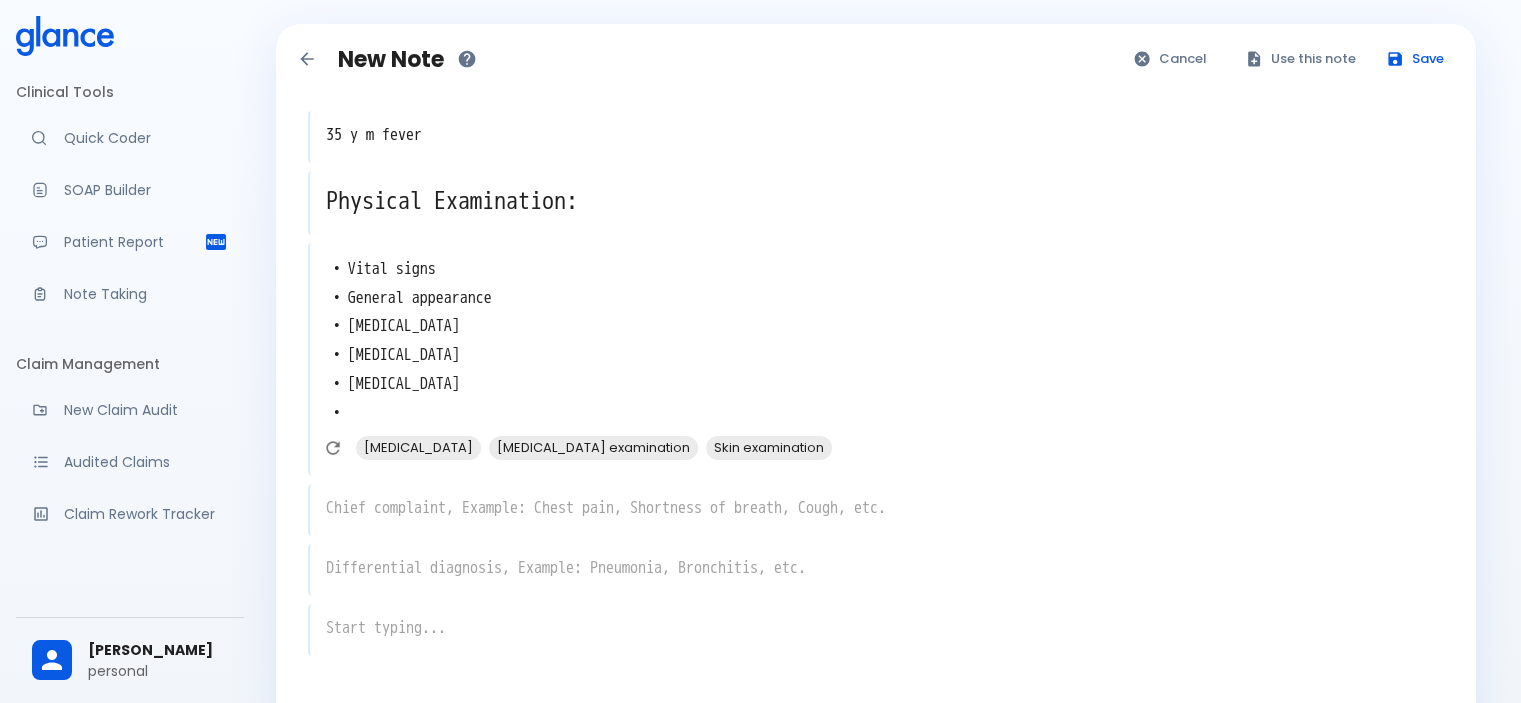 click on "x" at bounding box center (876, 630) 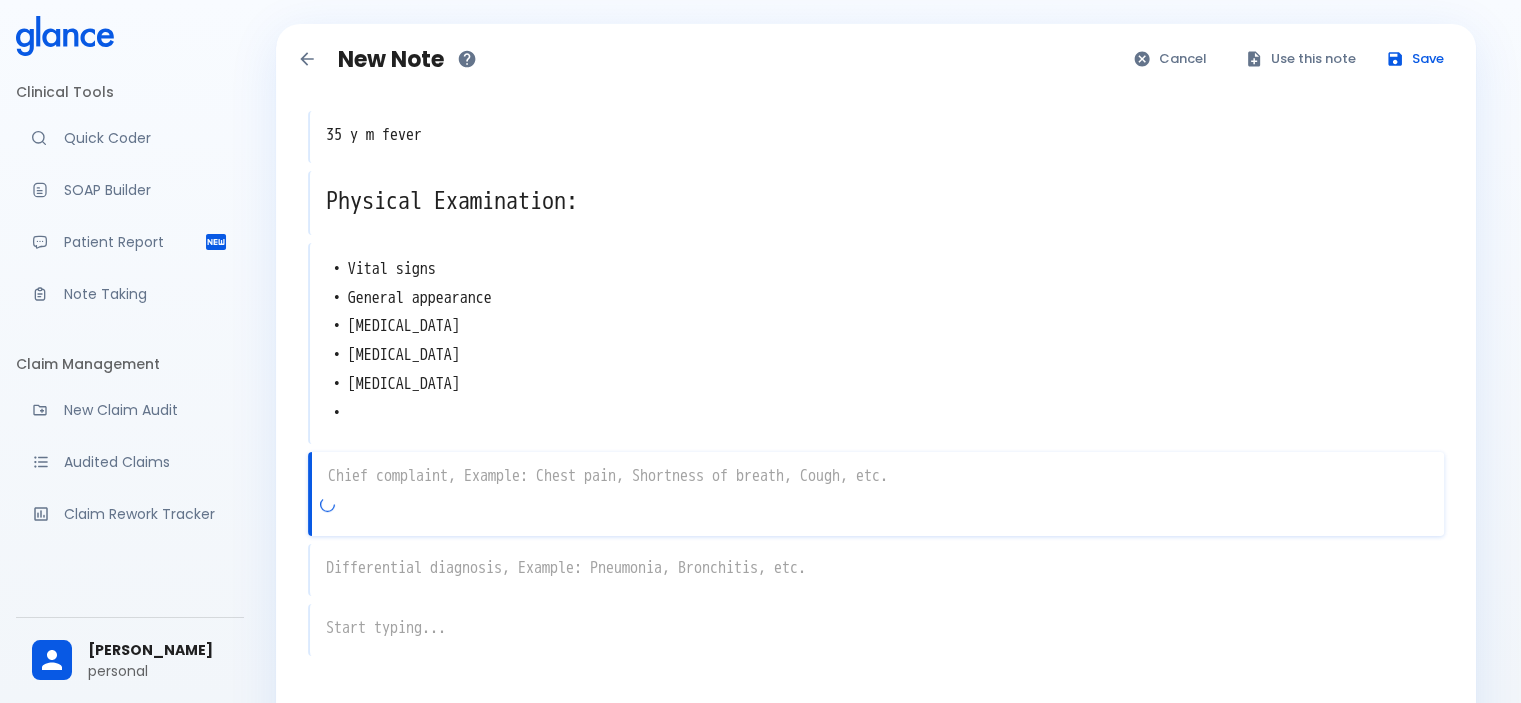 click on "x" at bounding box center [876, 494] 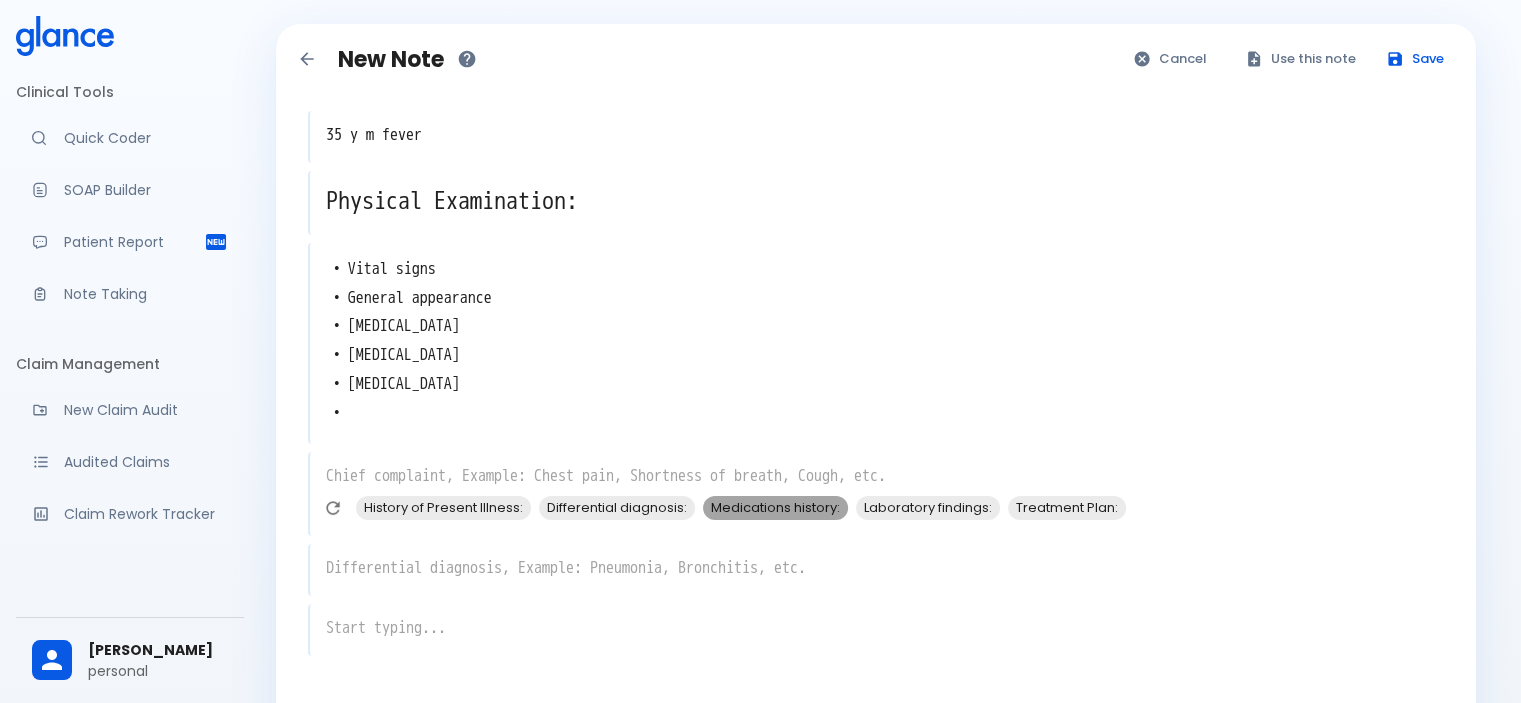 click on "Medications history:" at bounding box center (775, 507) 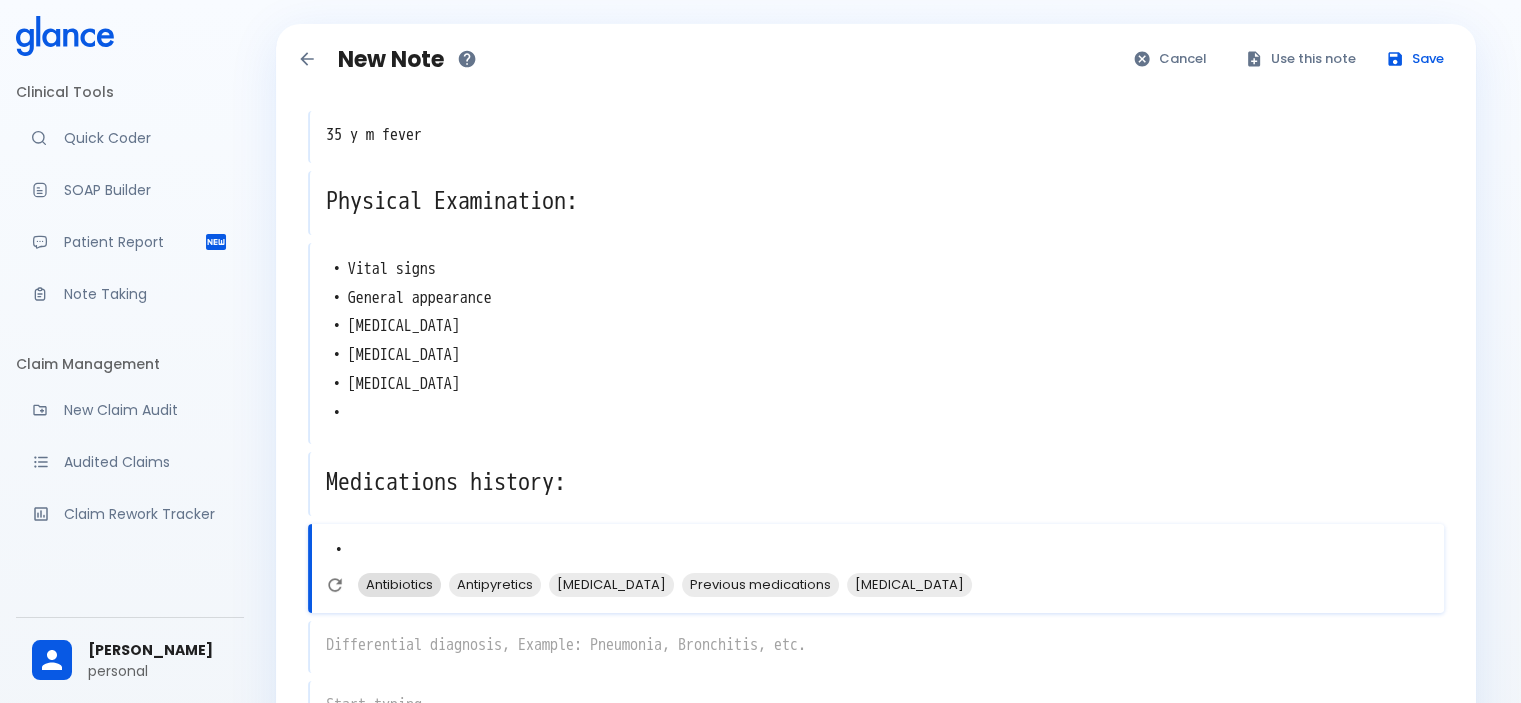 click on "Antibiotics" at bounding box center [399, 584] 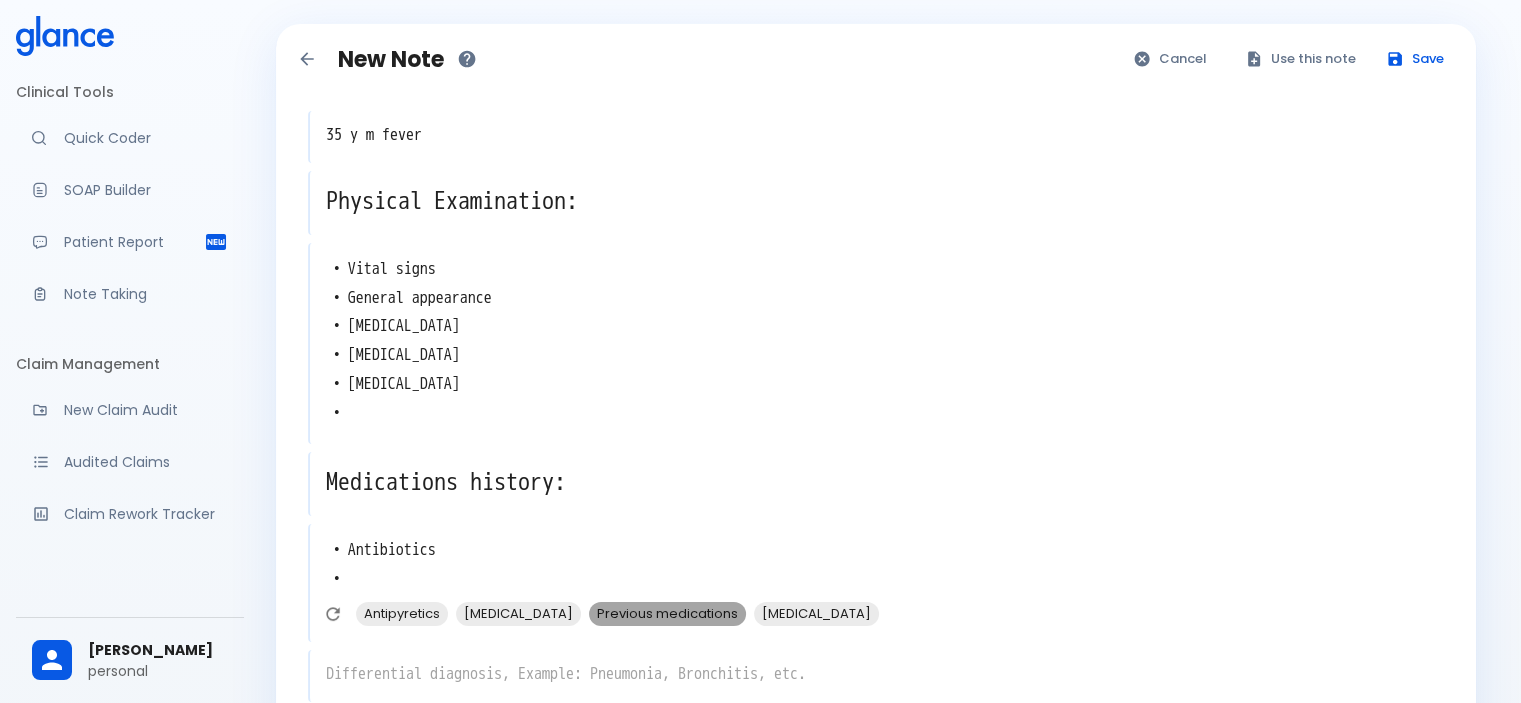 click on "Previous medications" at bounding box center [667, 614] 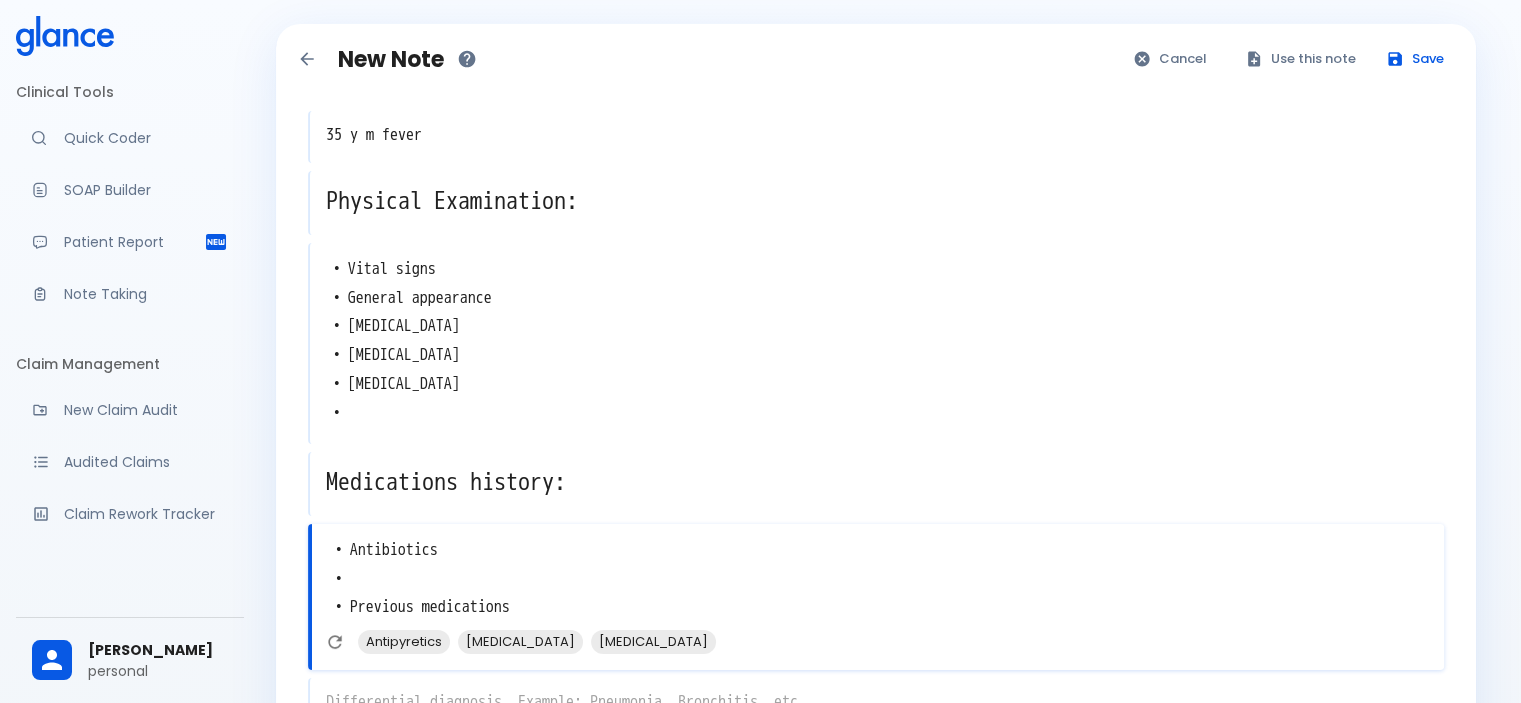 click on "• Vital signs
• General appearance
• [MEDICAL_DATA]
• [MEDICAL_DATA]
• [MEDICAL_DATA]
•" at bounding box center (877, 341) 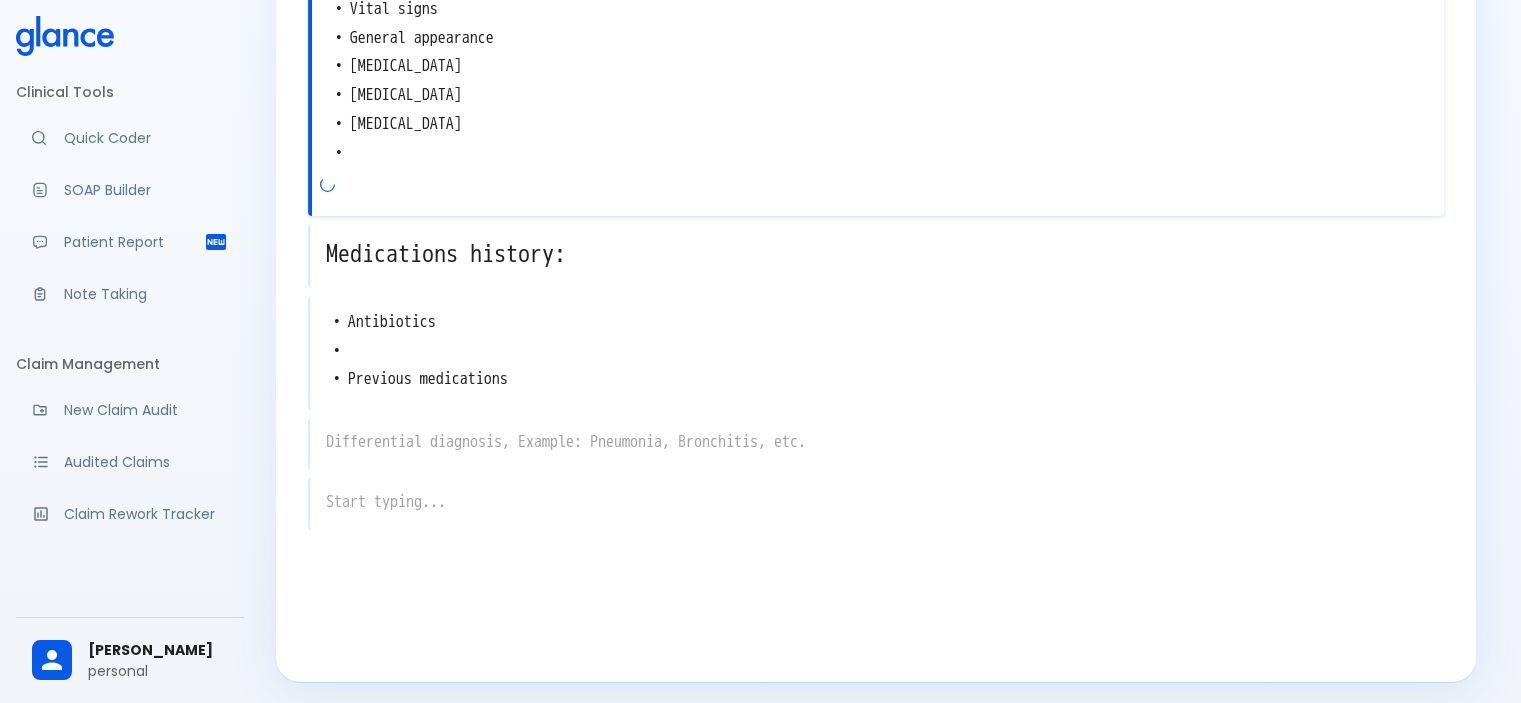 scroll, scrollTop: 261, scrollLeft: 0, axis: vertical 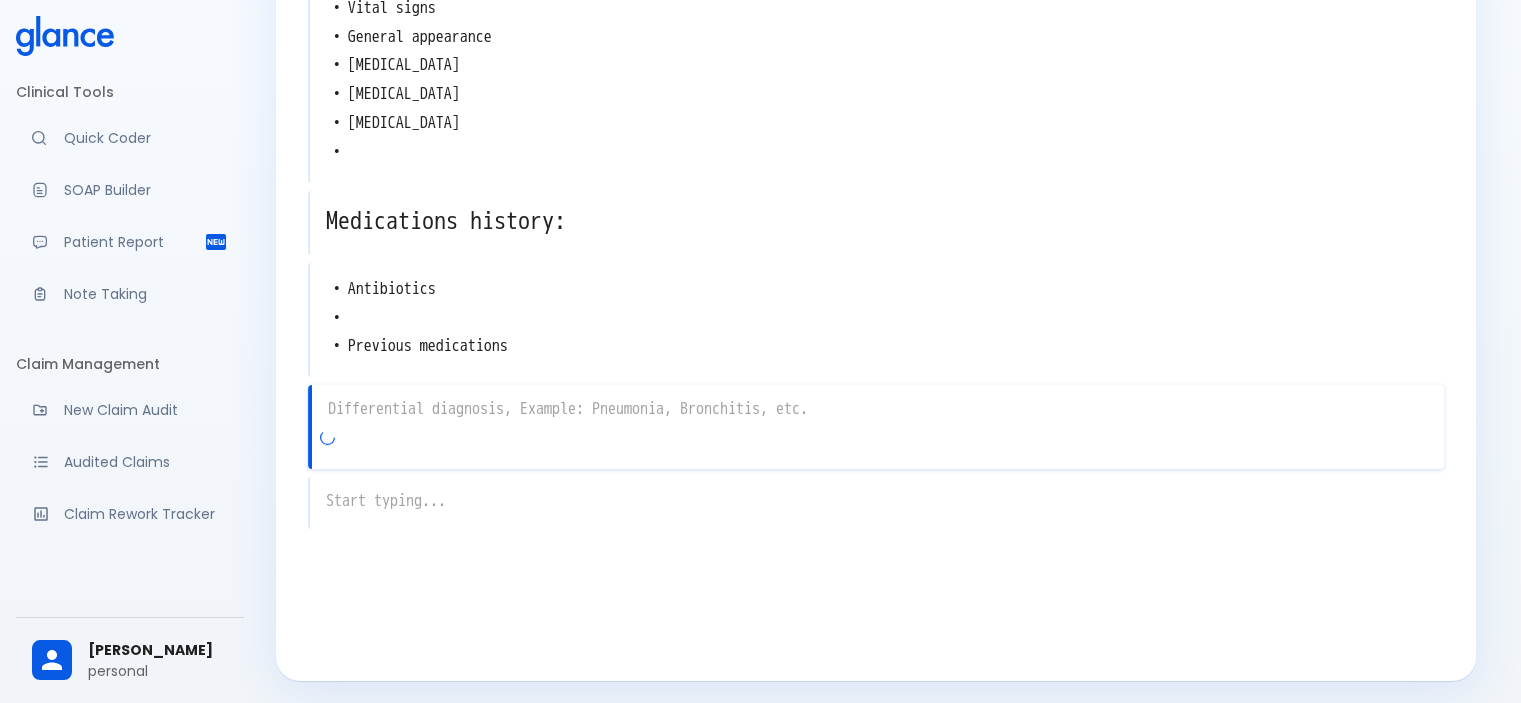 click on "x" at bounding box center [876, 427] 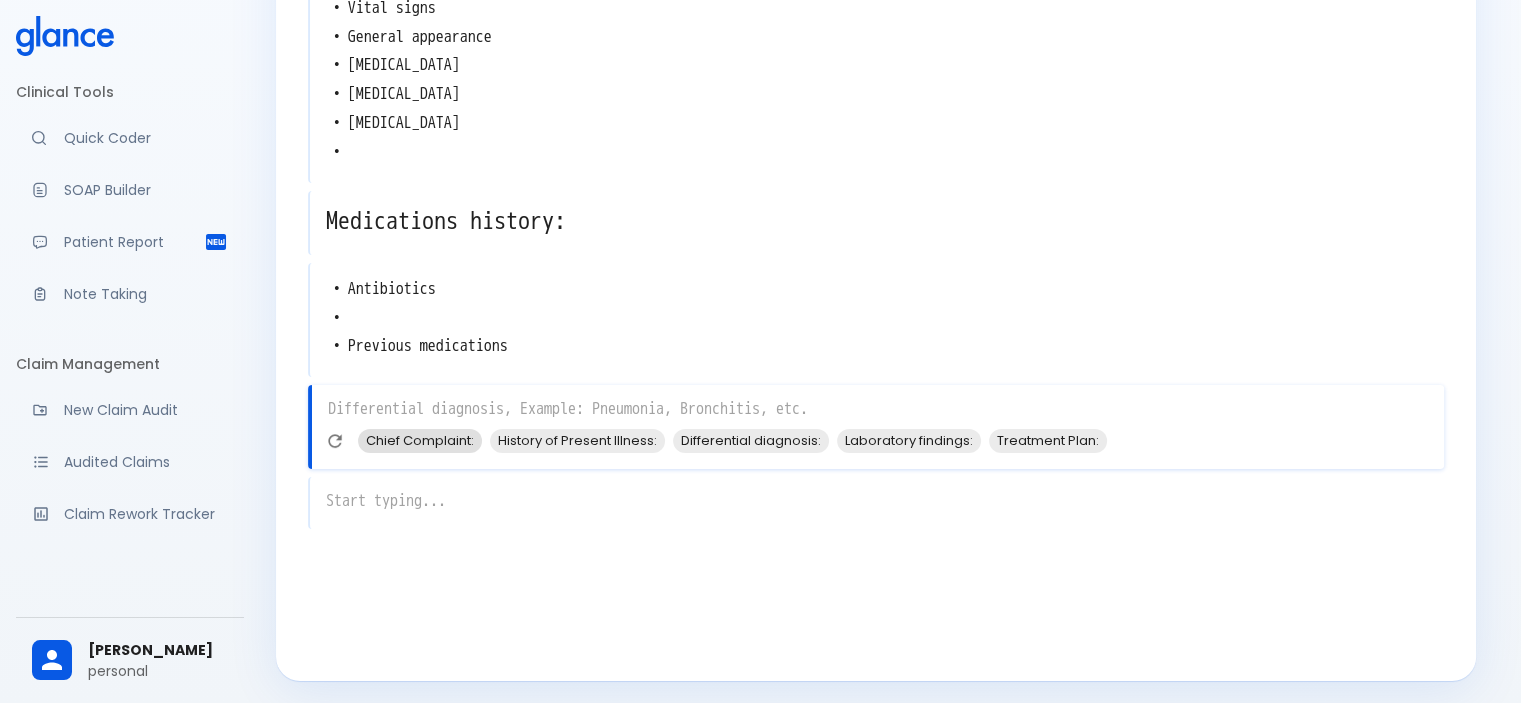 click on "Chief Complaint:" at bounding box center [420, 440] 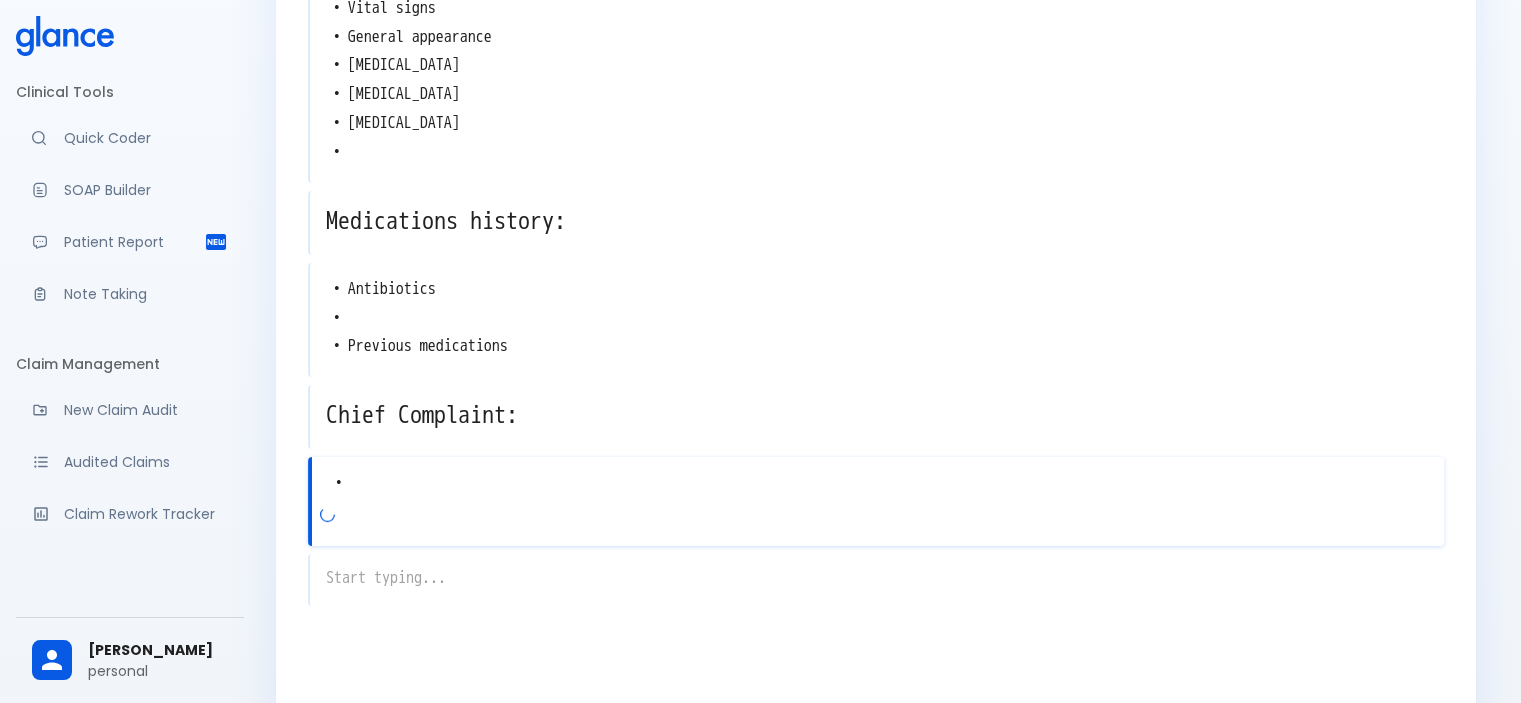 click on "x" at bounding box center (876, 580) 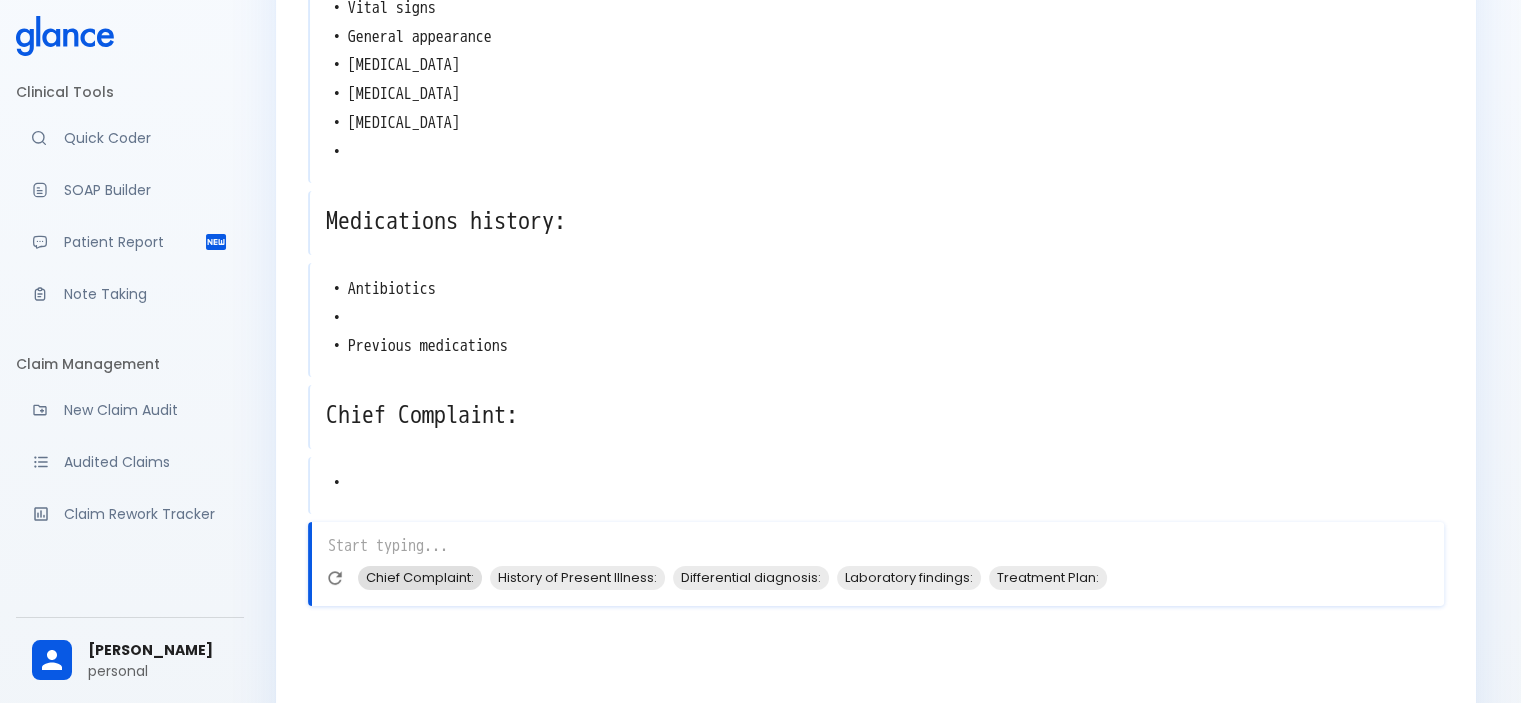 click on "Chief Complaint:" at bounding box center (420, 577) 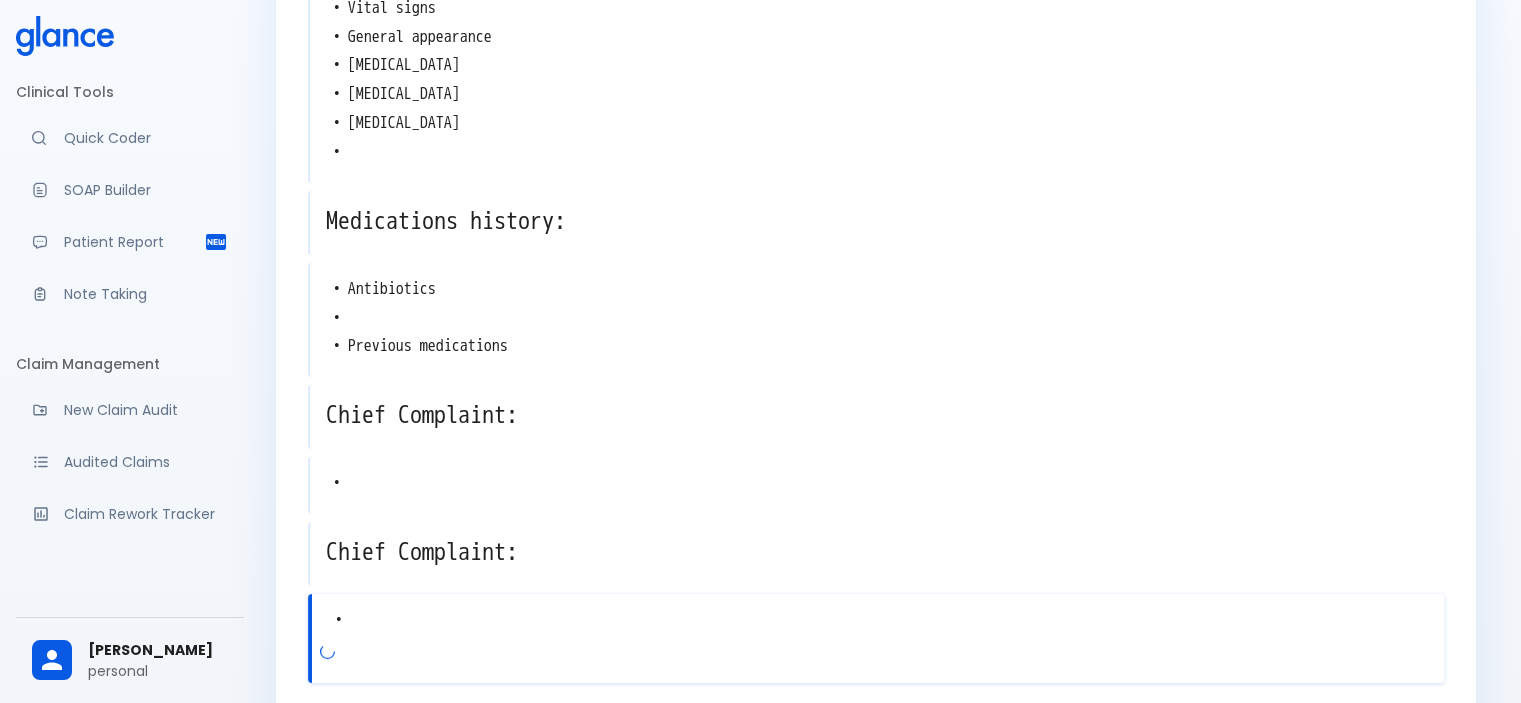 scroll, scrollTop: 416, scrollLeft: 0, axis: vertical 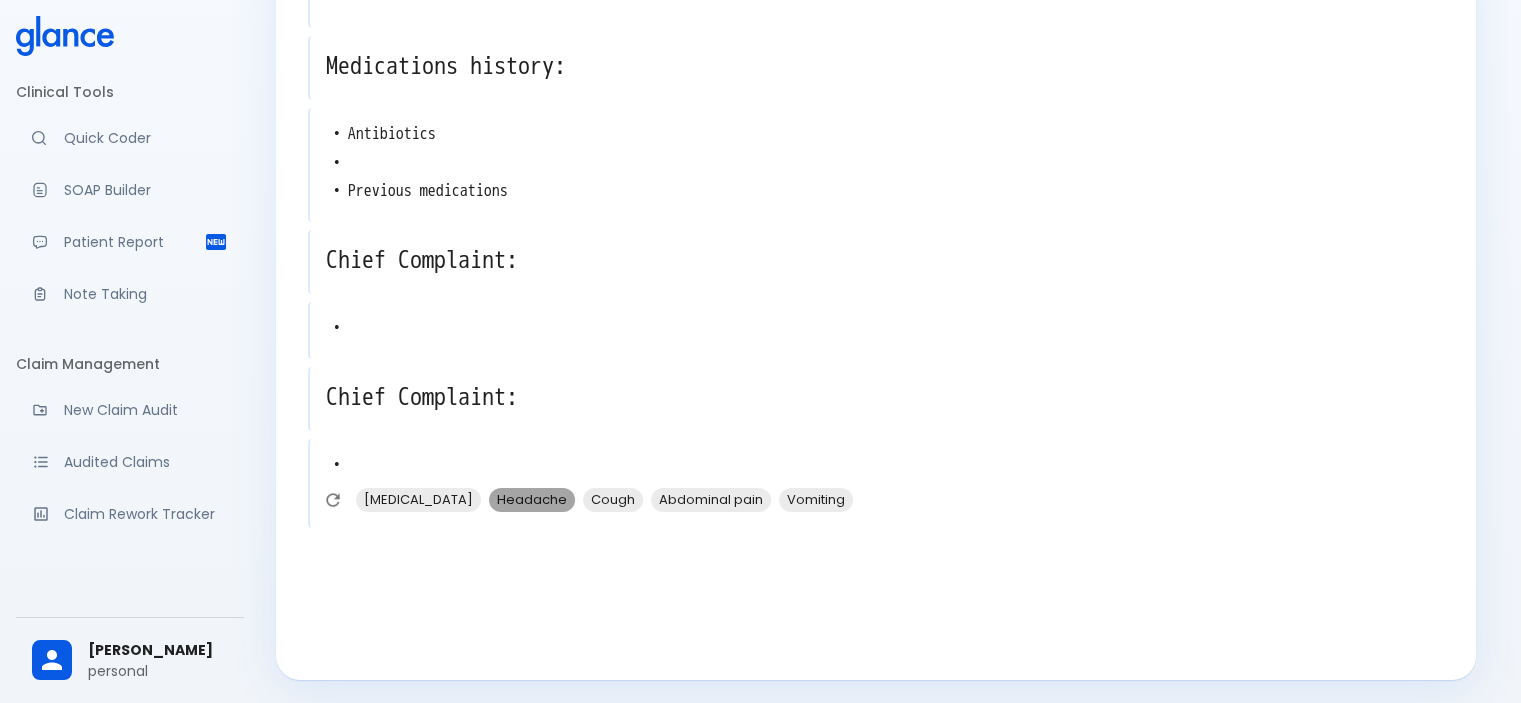 click on "Headache" at bounding box center [532, 499] 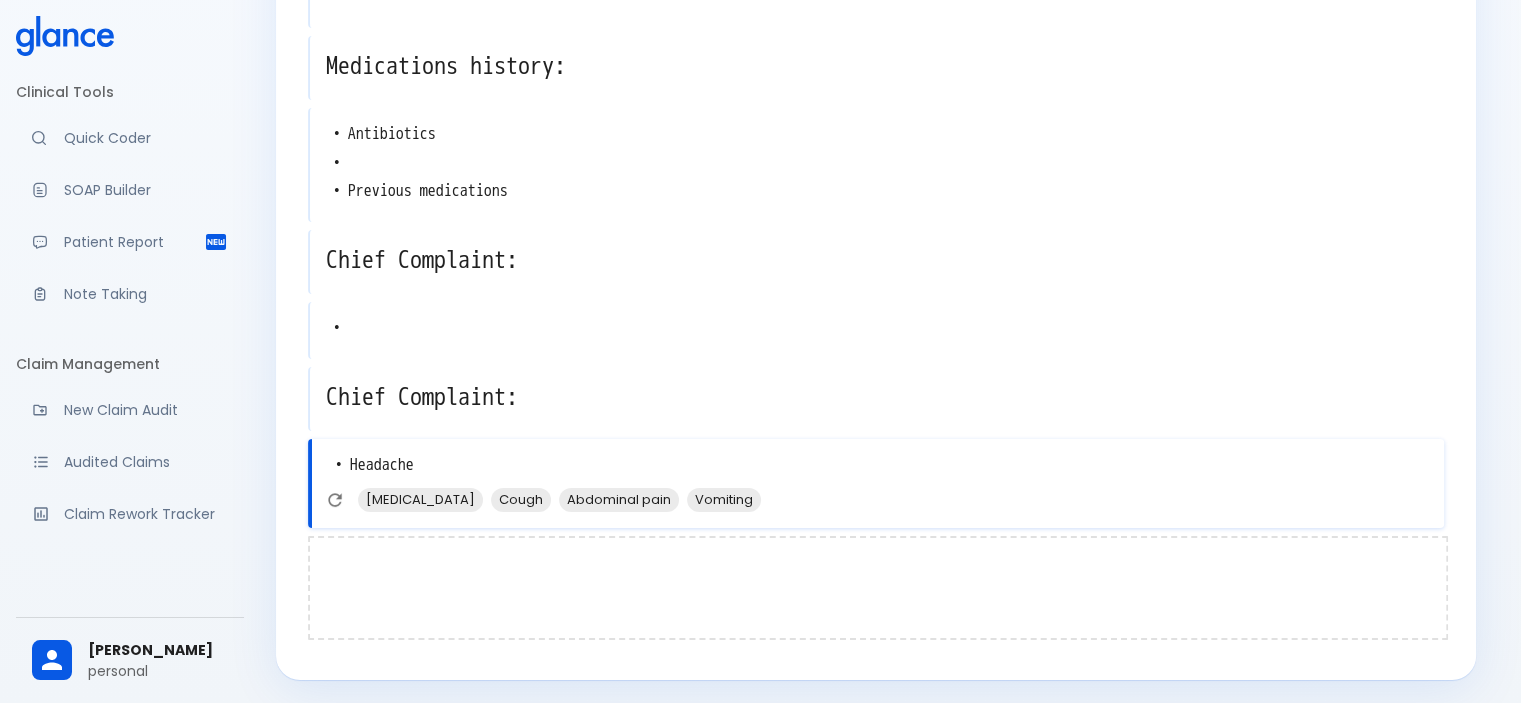 click at bounding box center (878, 588) 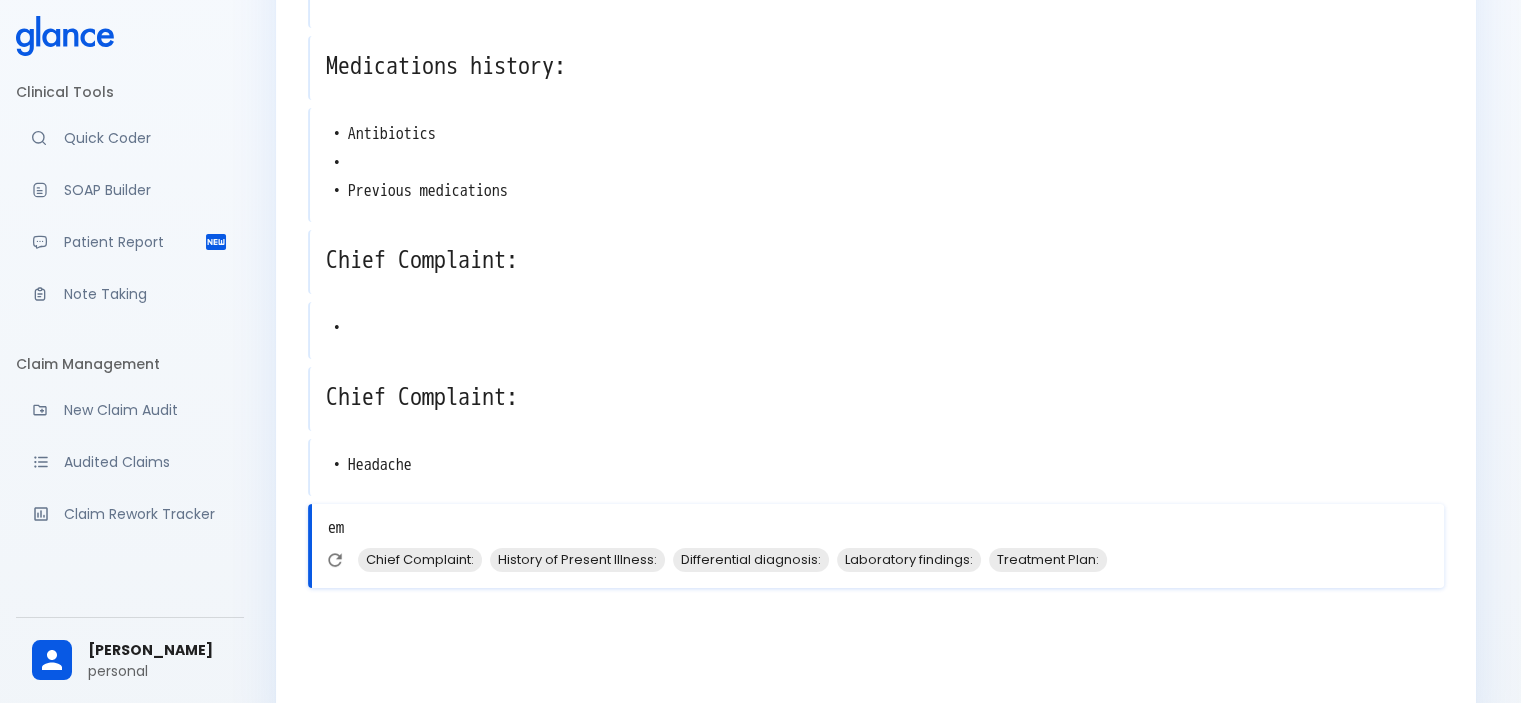 type on "e" 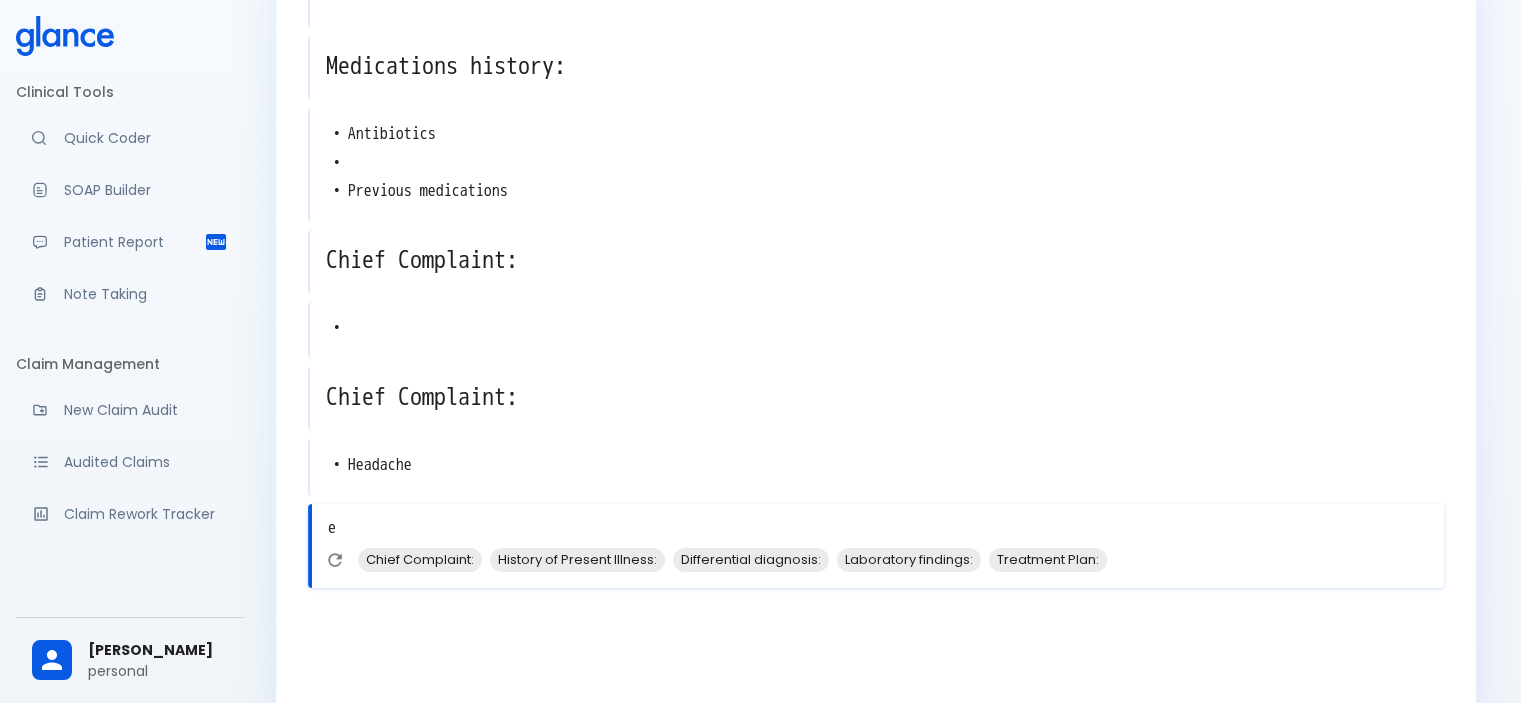 type 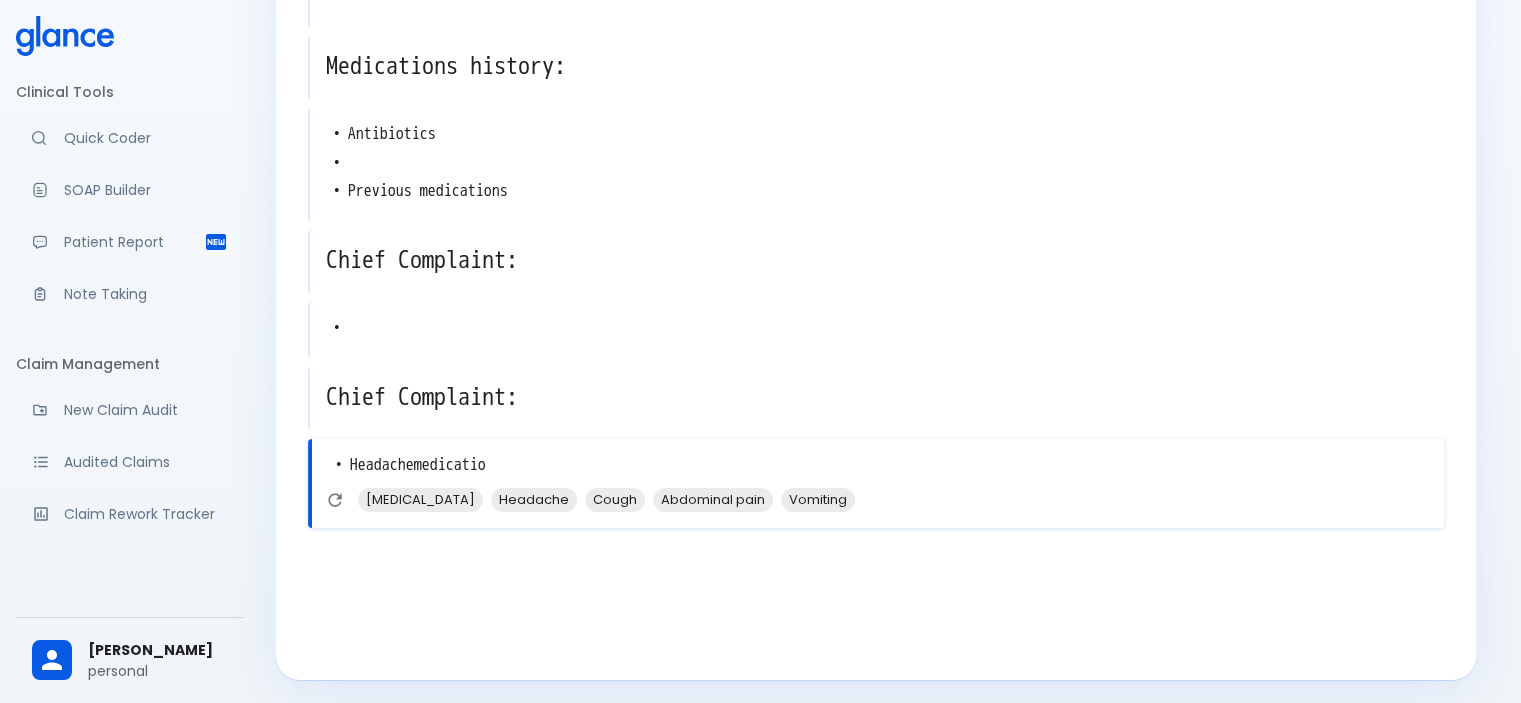 type on "• Headachemedication" 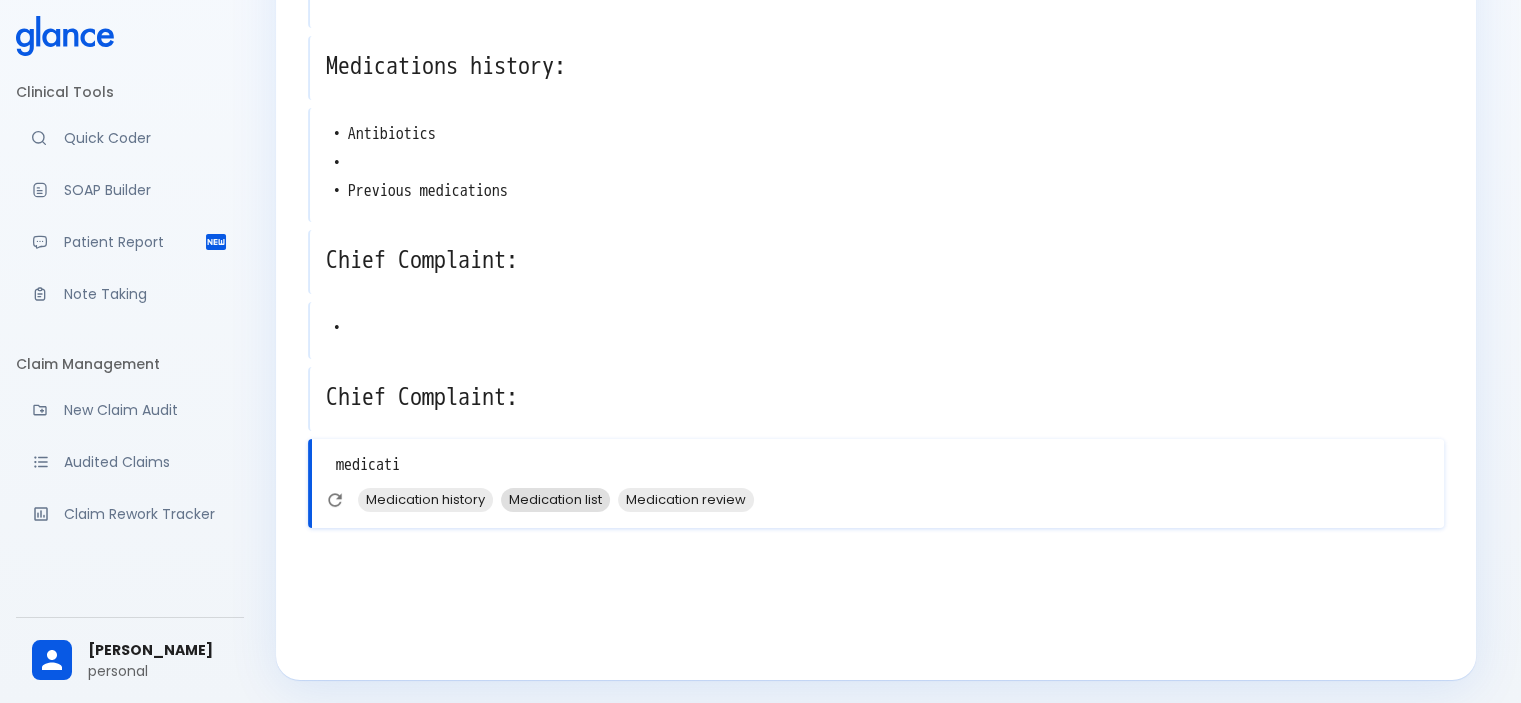 click on "Medication list" at bounding box center [555, 499] 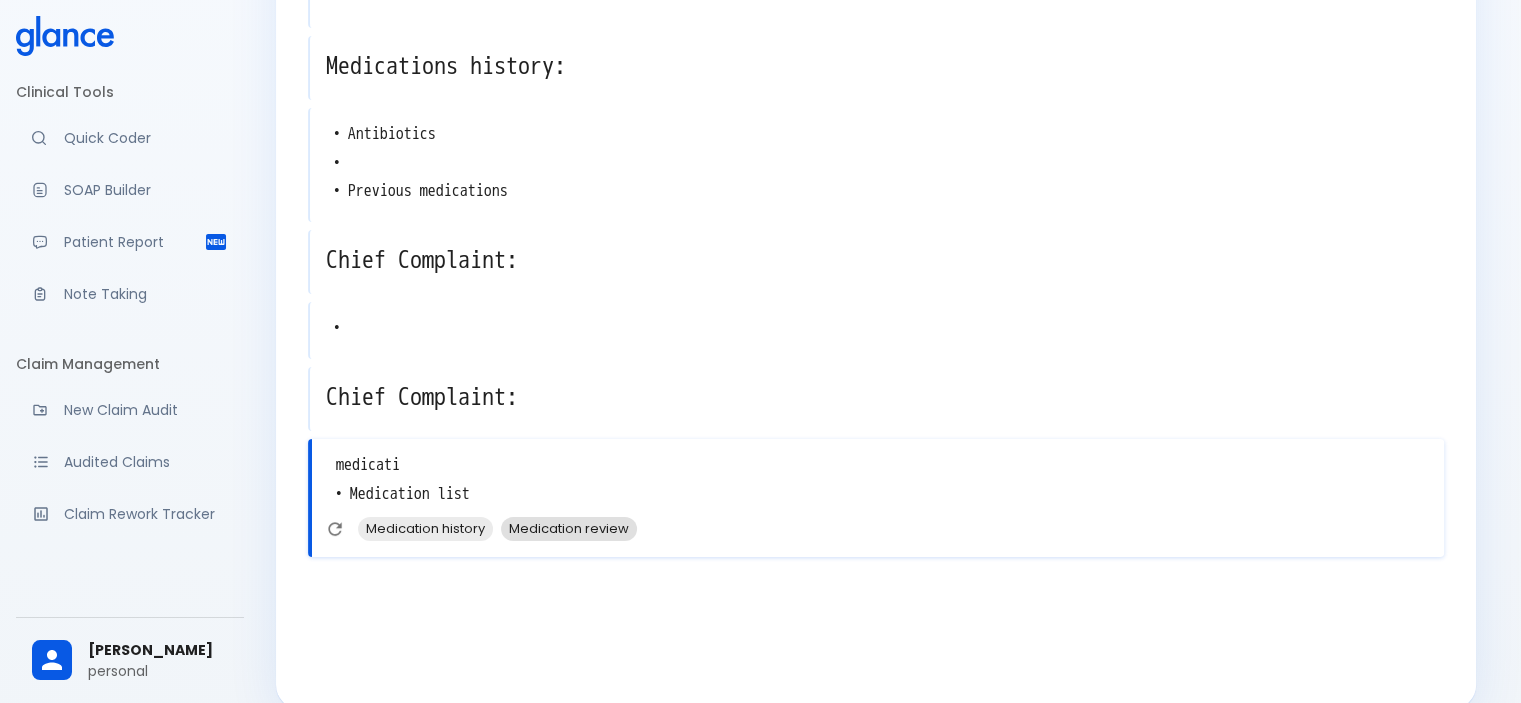 click on "Medication review" at bounding box center [569, 528] 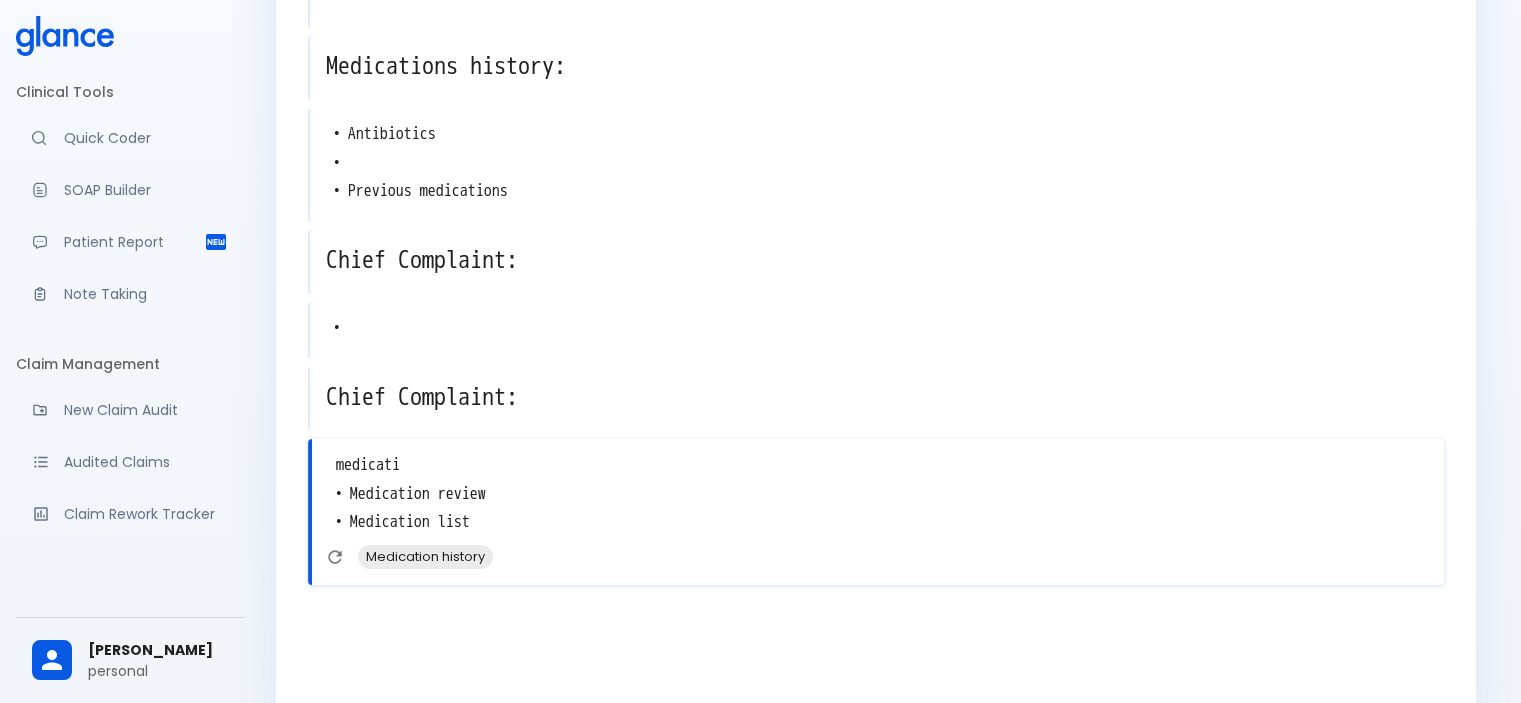 click on "medicati
• Medication review
• Medication list" at bounding box center (878, 494) 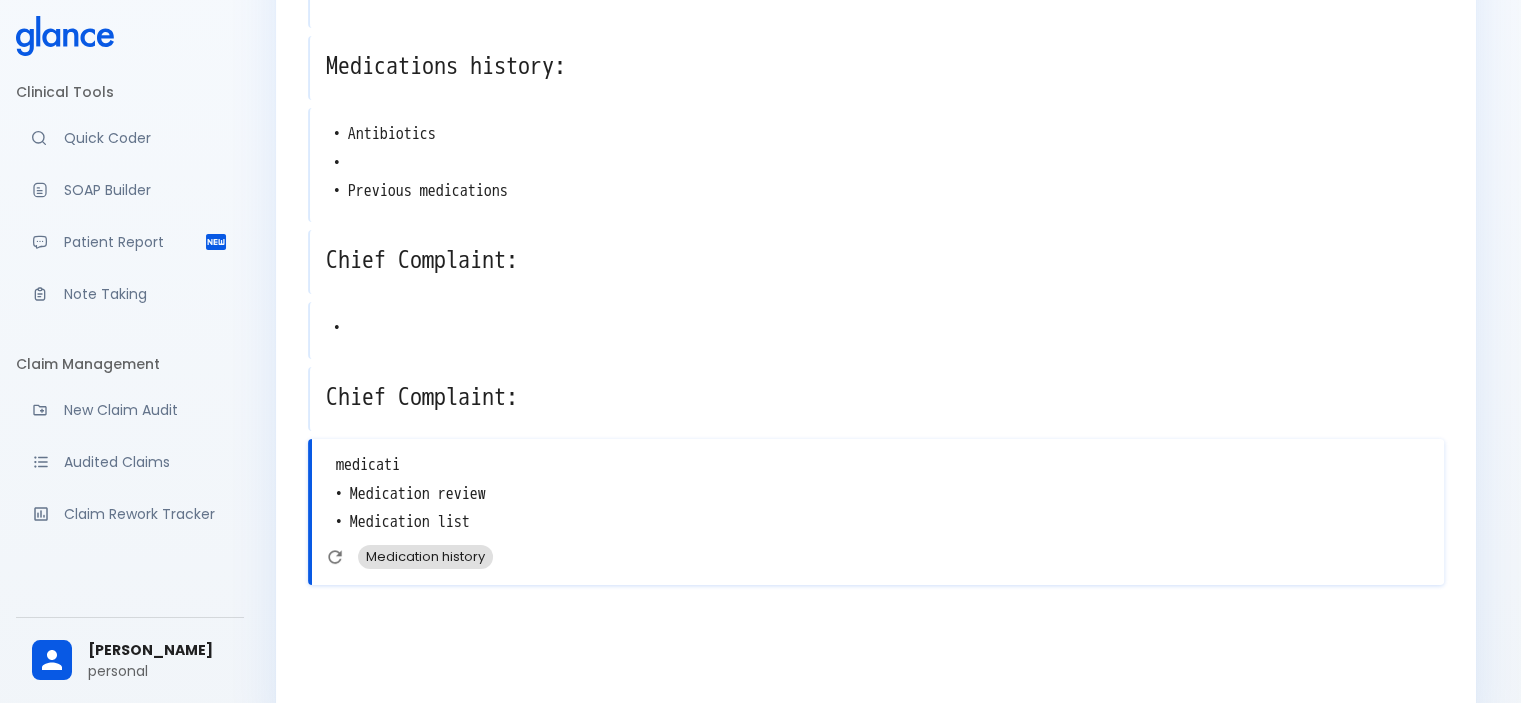 click on "Medication history" at bounding box center [425, 556] 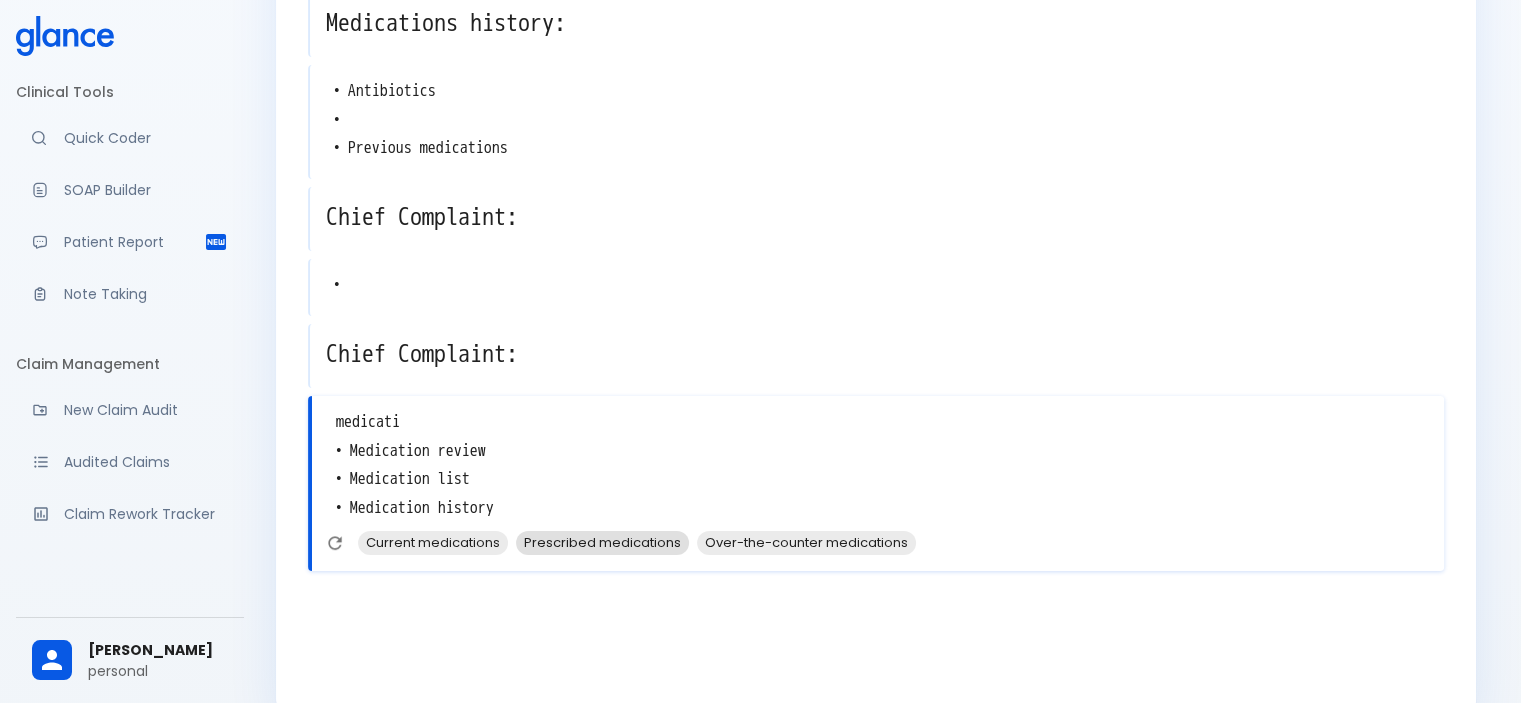 scroll, scrollTop: 501, scrollLeft: 0, axis: vertical 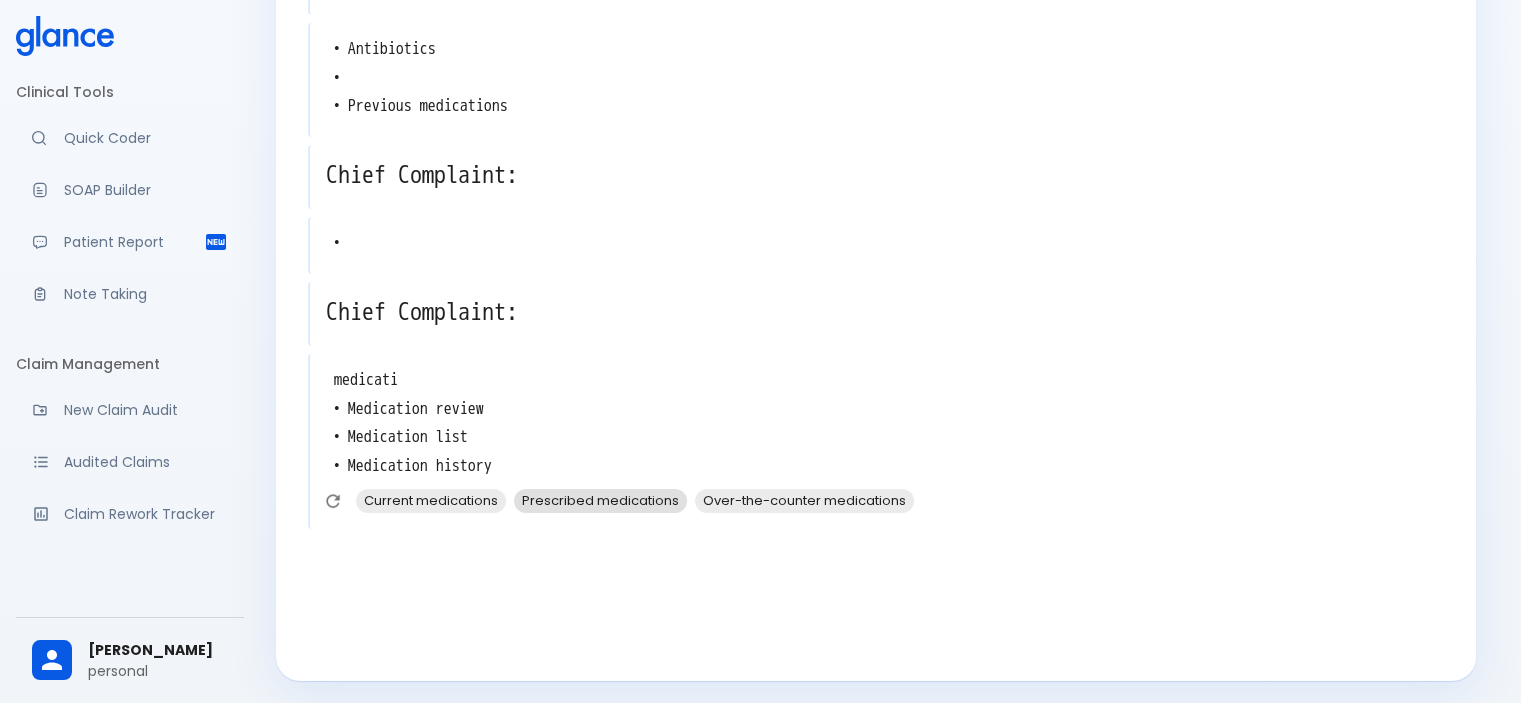 click at bounding box center (878, 589) 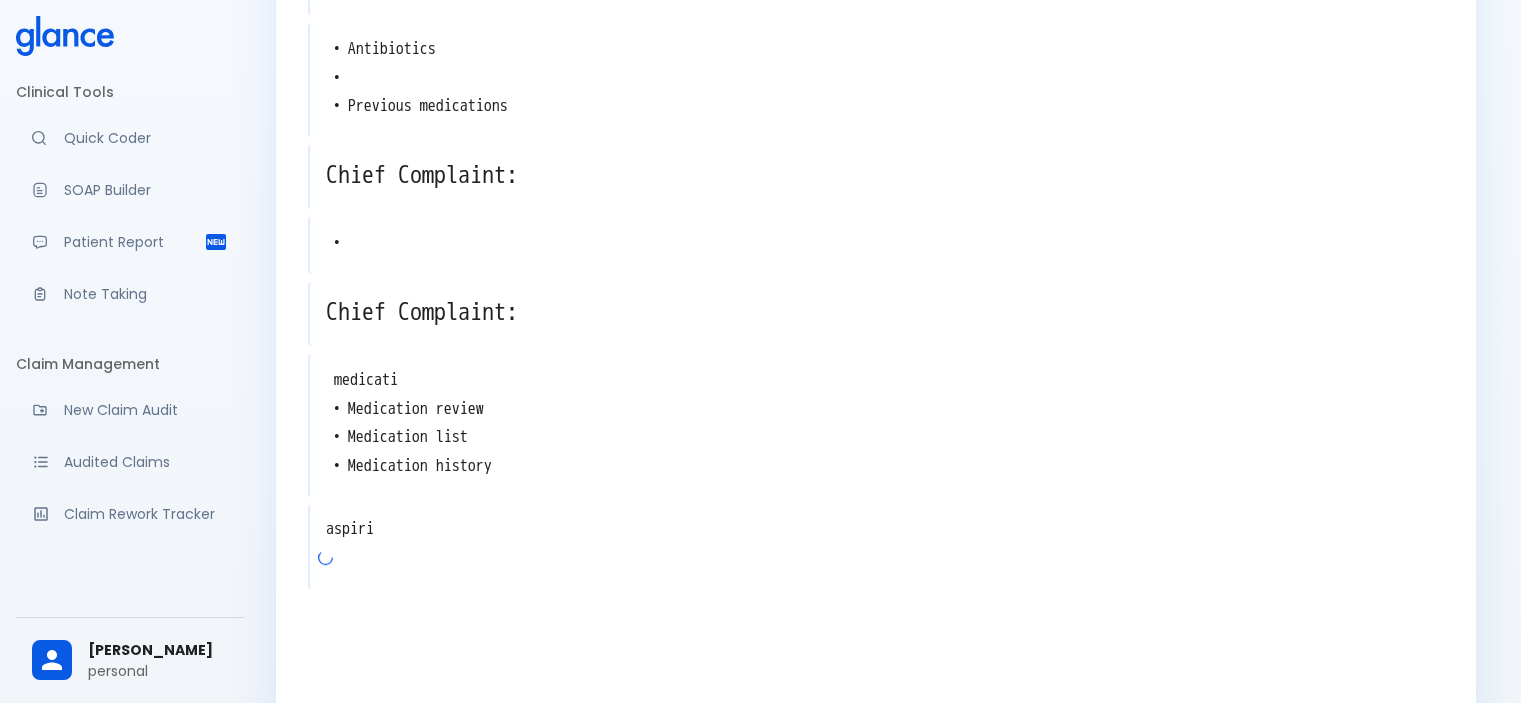 click at bounding box center (881, 567) 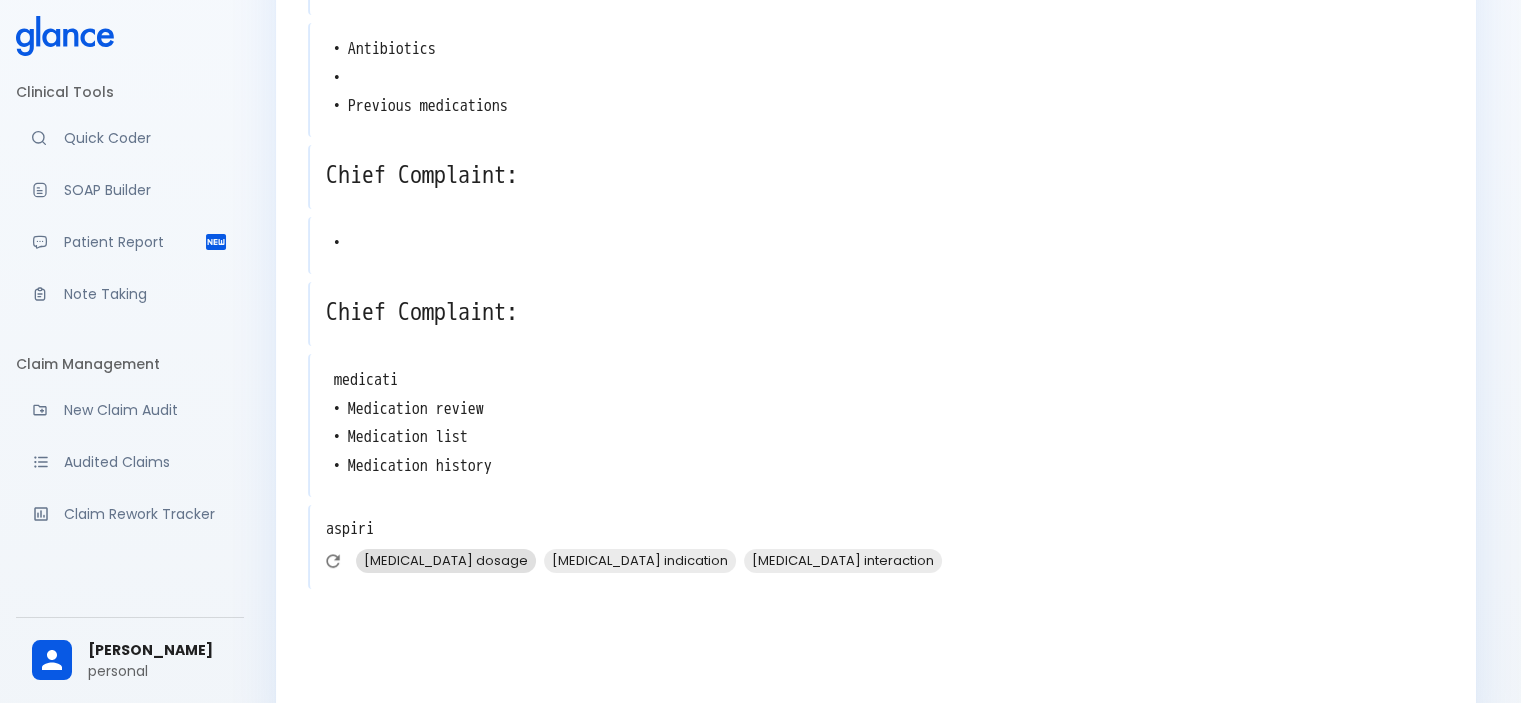 click on "[MEDICAL_DATA] dosage" at bounding box center [446, 560] 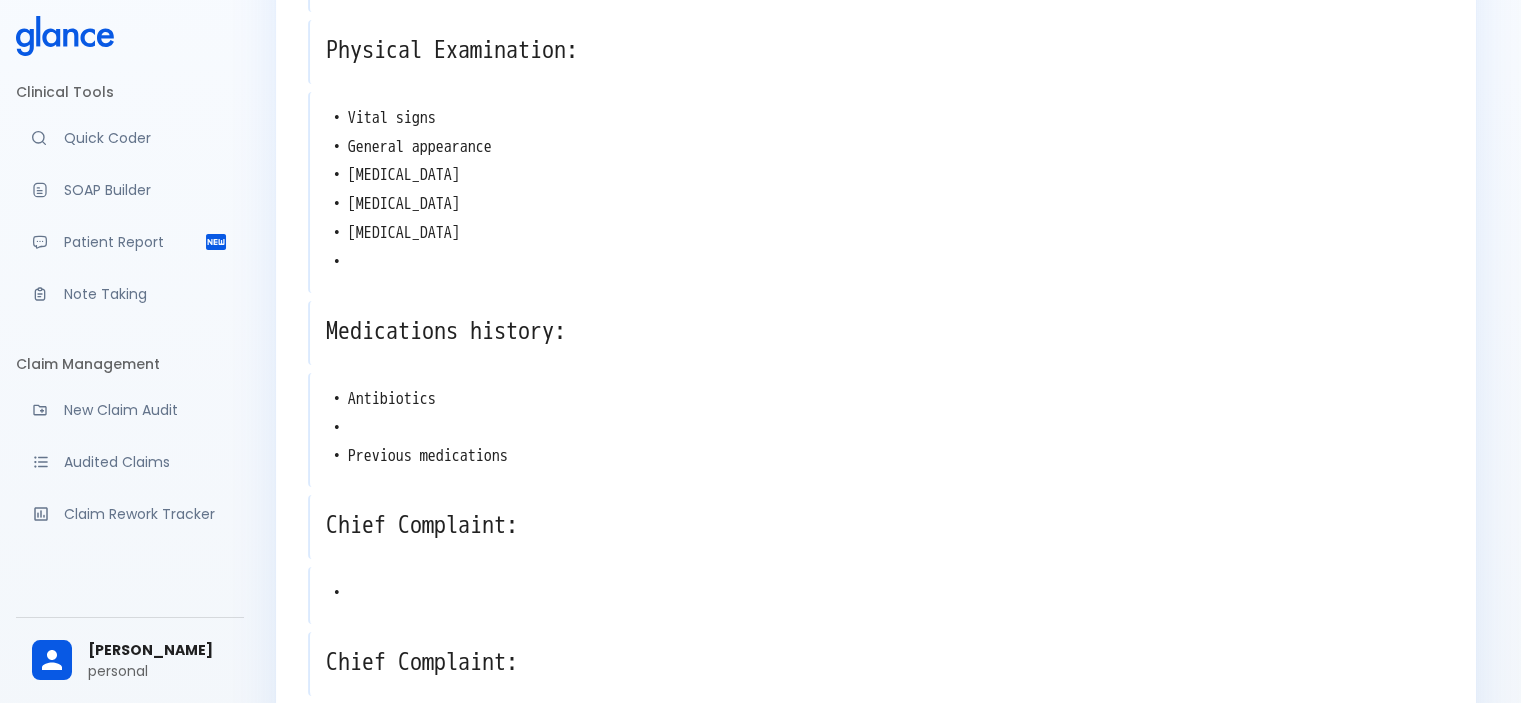 scroll, scrollTop: 0, scrollLeft: 0, axis: both 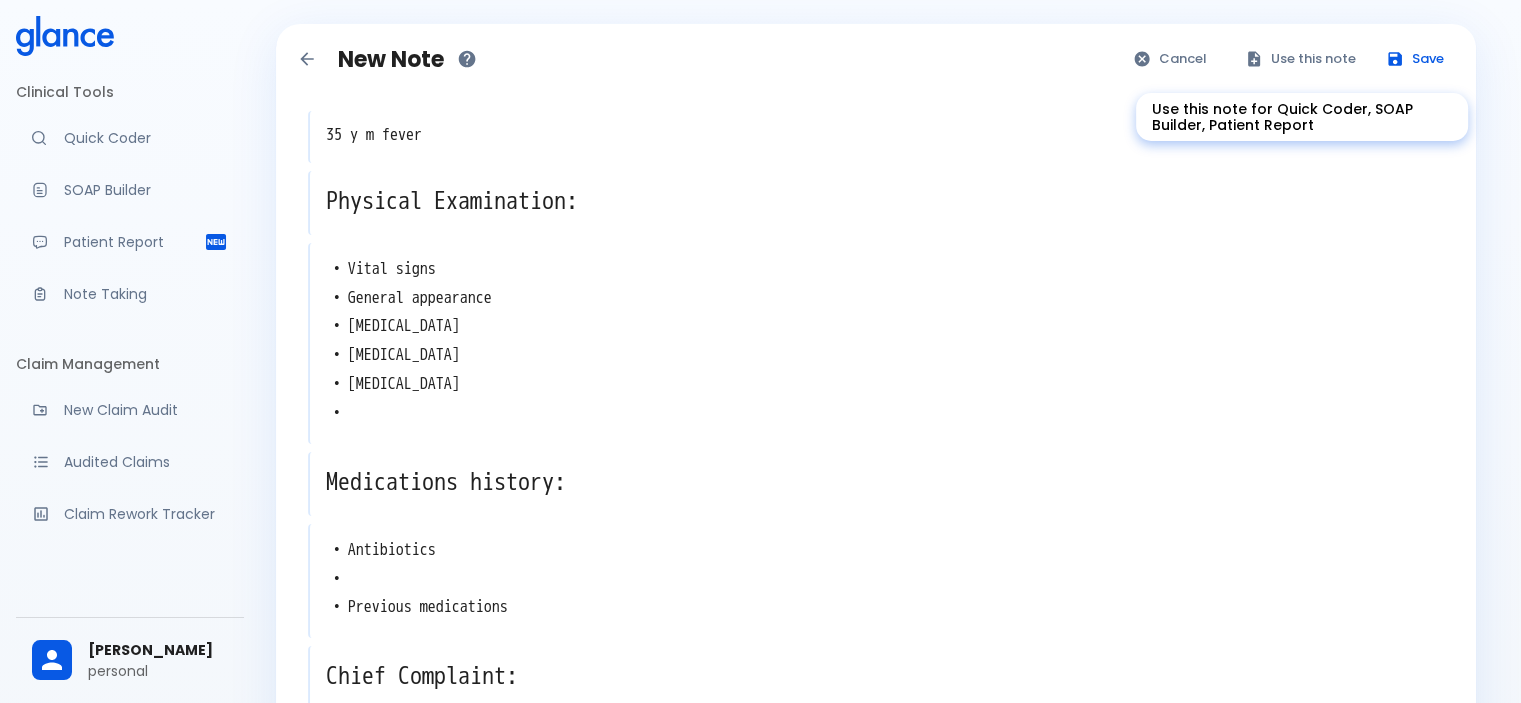 click on "Use this note" at bounding box center [1301, 59] 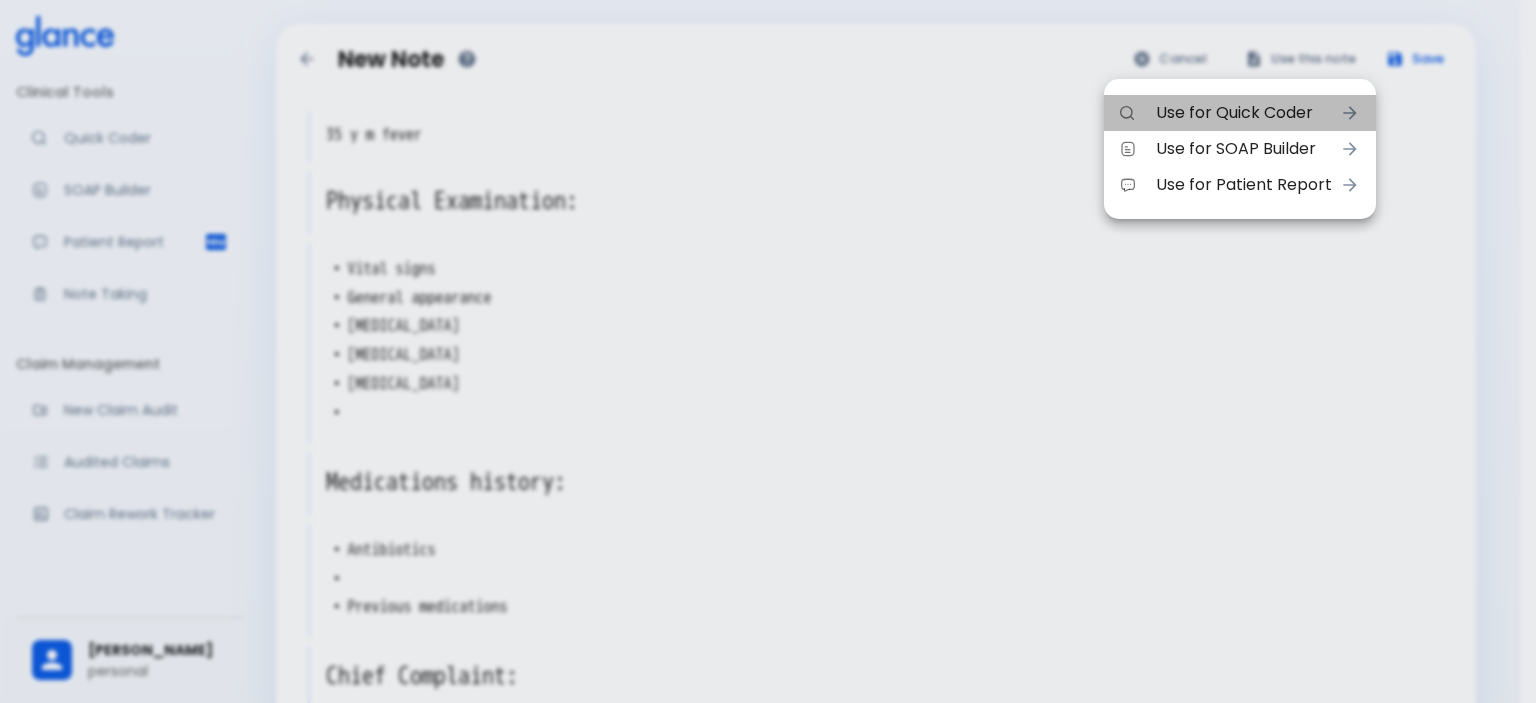 click on "Use for Quick Coder" at bounding box center [1244, 113] 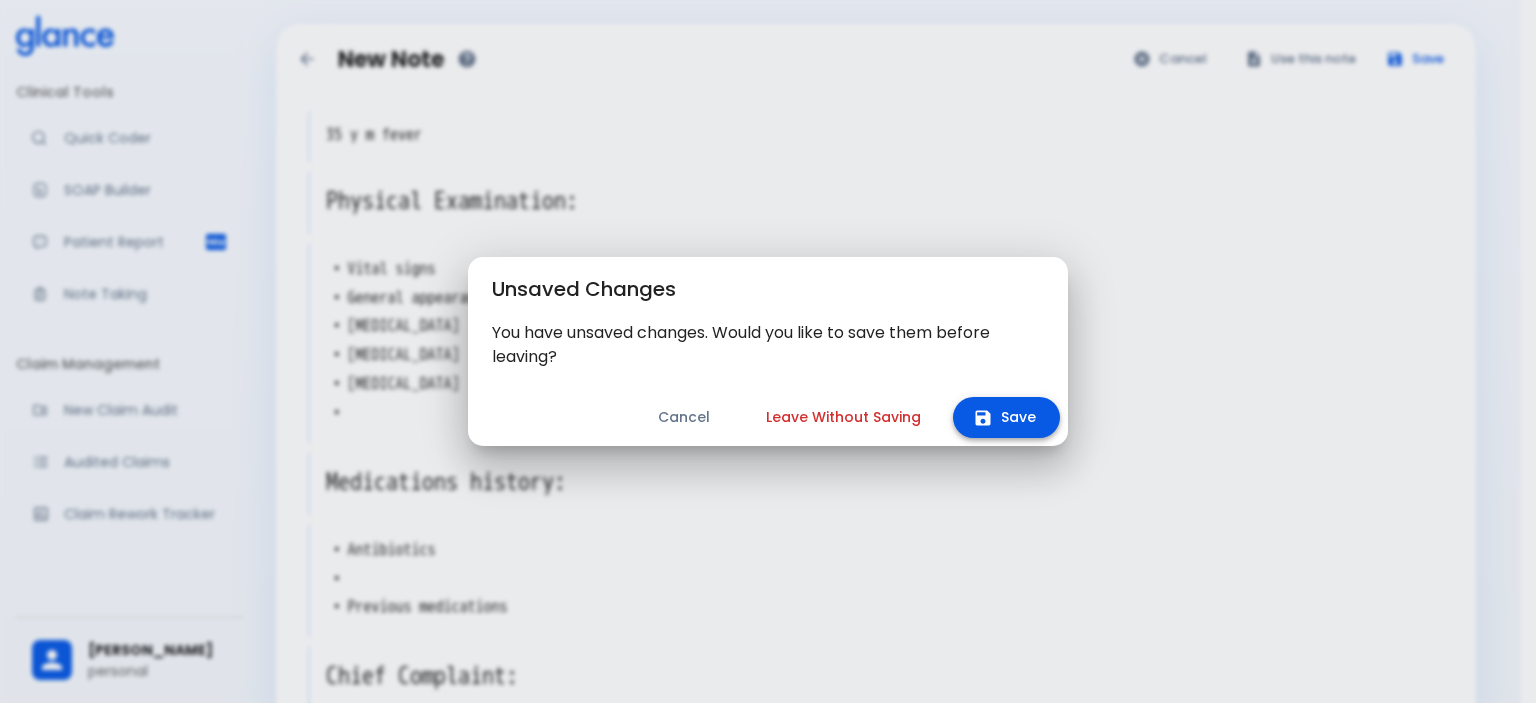 click on "Save" at bounding box center (1006, 417) 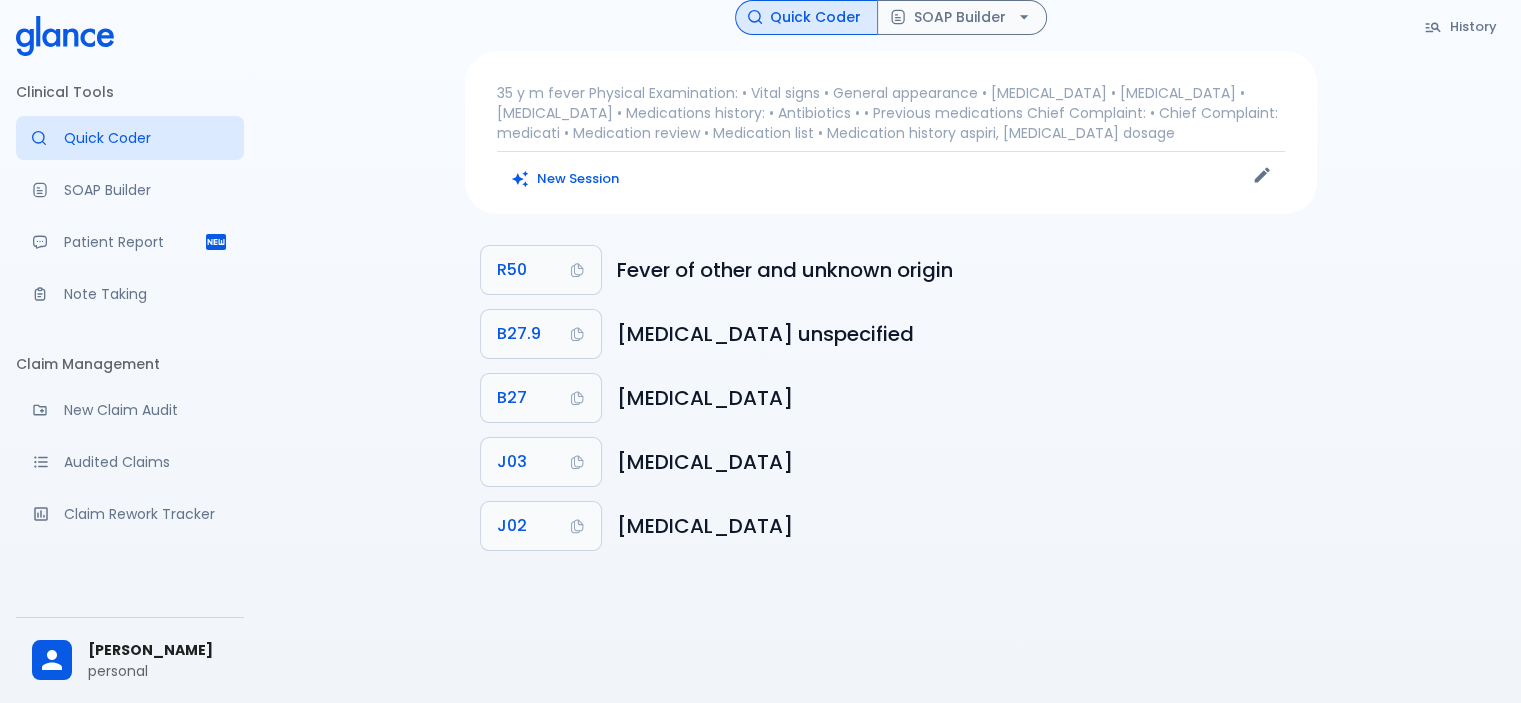 scroll, scrollTop: 0, scrollLeft: 0, axis: both 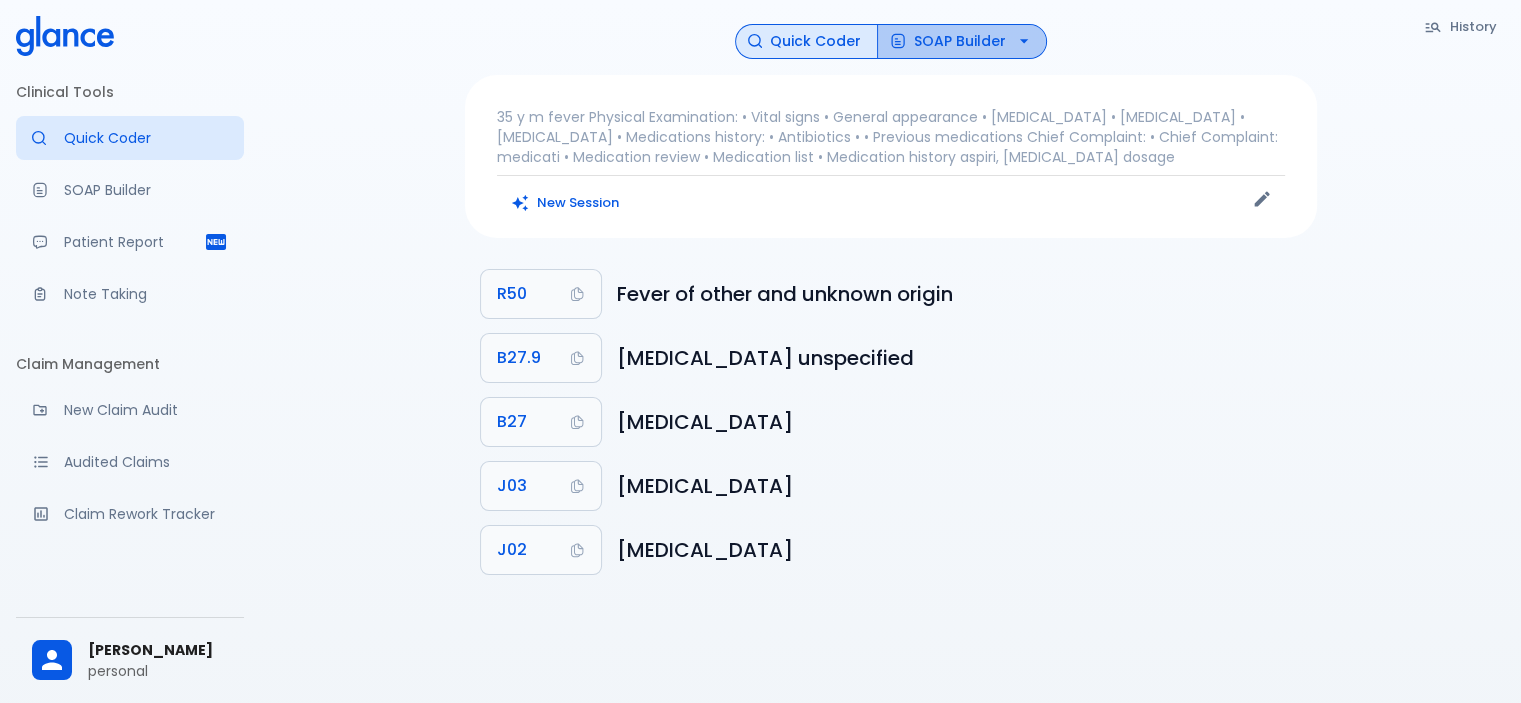 click on "SOAP Builder" at bounding box center (962, 41) 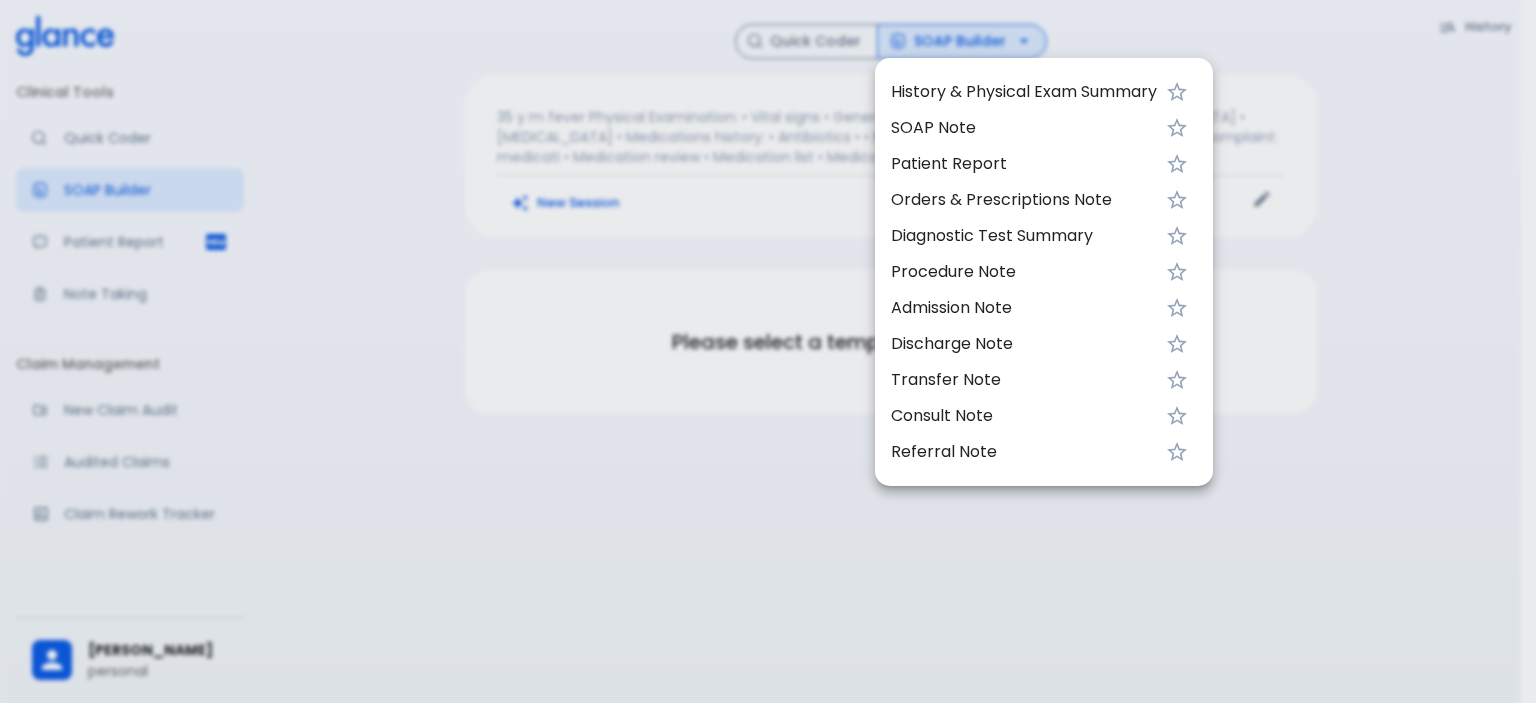 click on "History & Physical Exam Summary" at bounding box center [1024, 92] 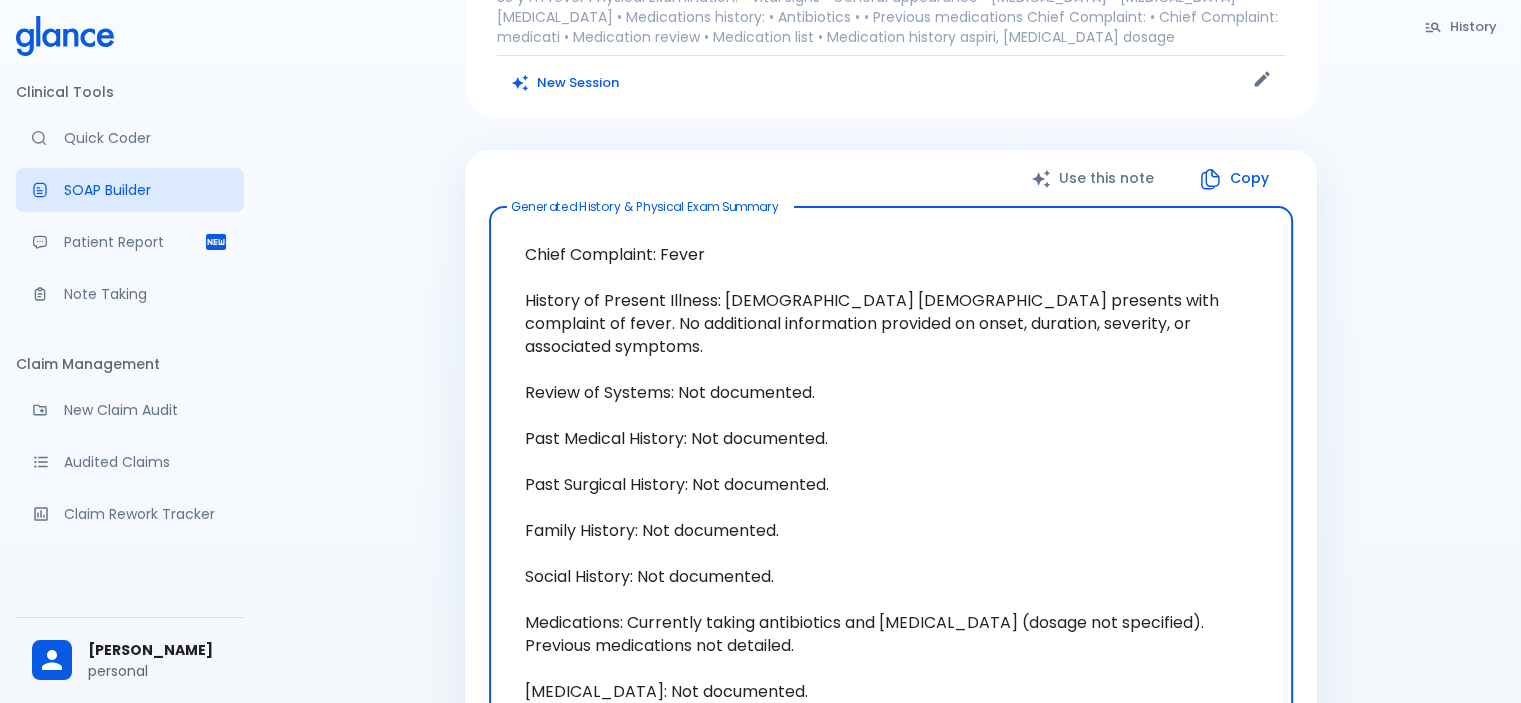 scroll, scrollTop: 0, scrollLeft: 0, axis: both 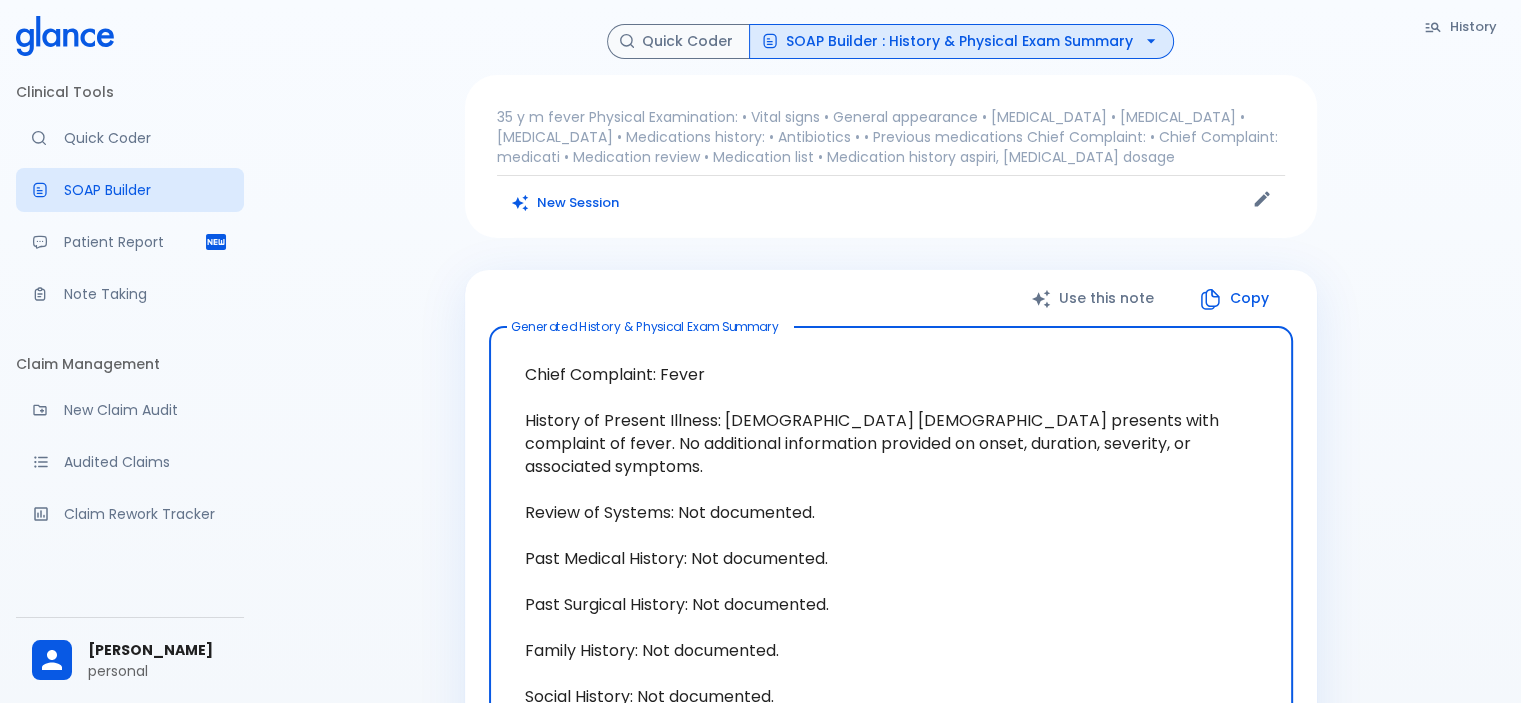 click 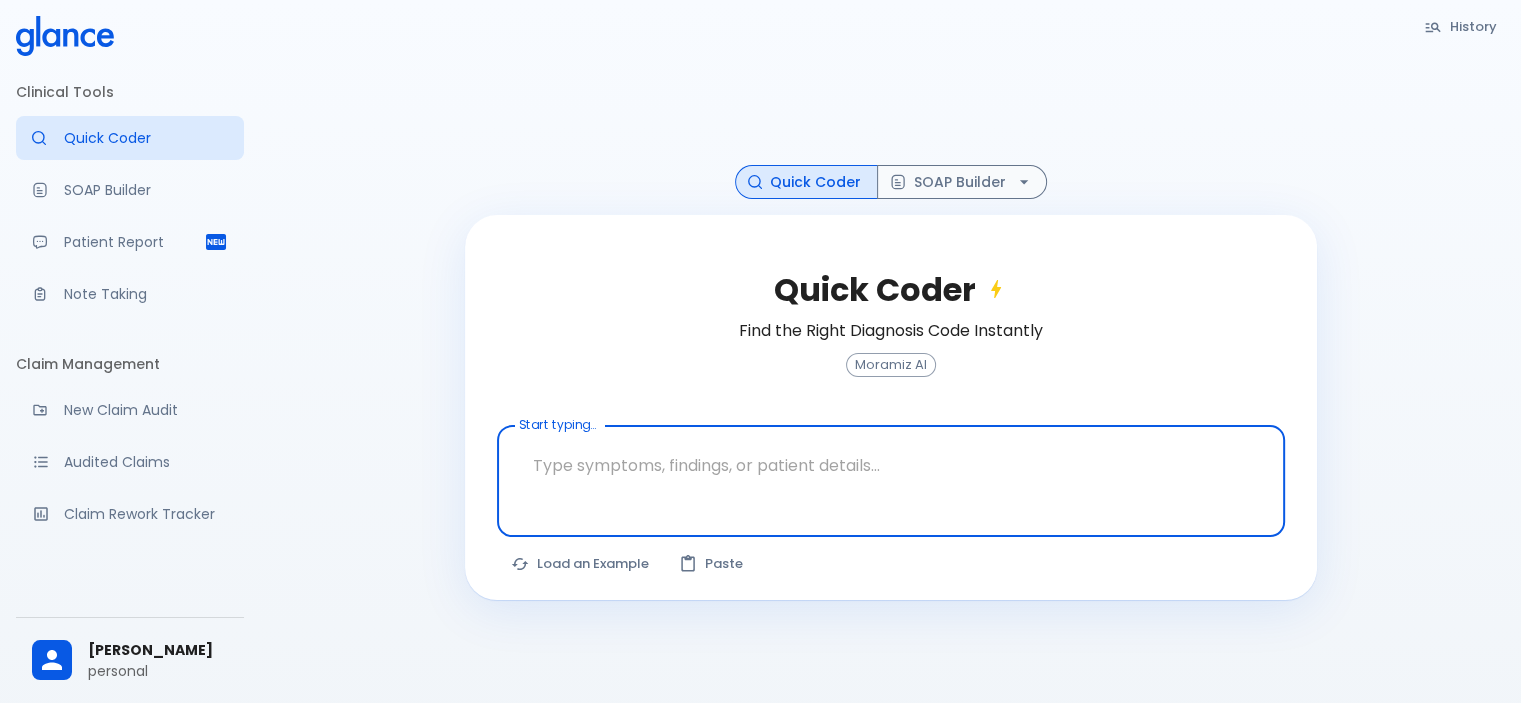 click 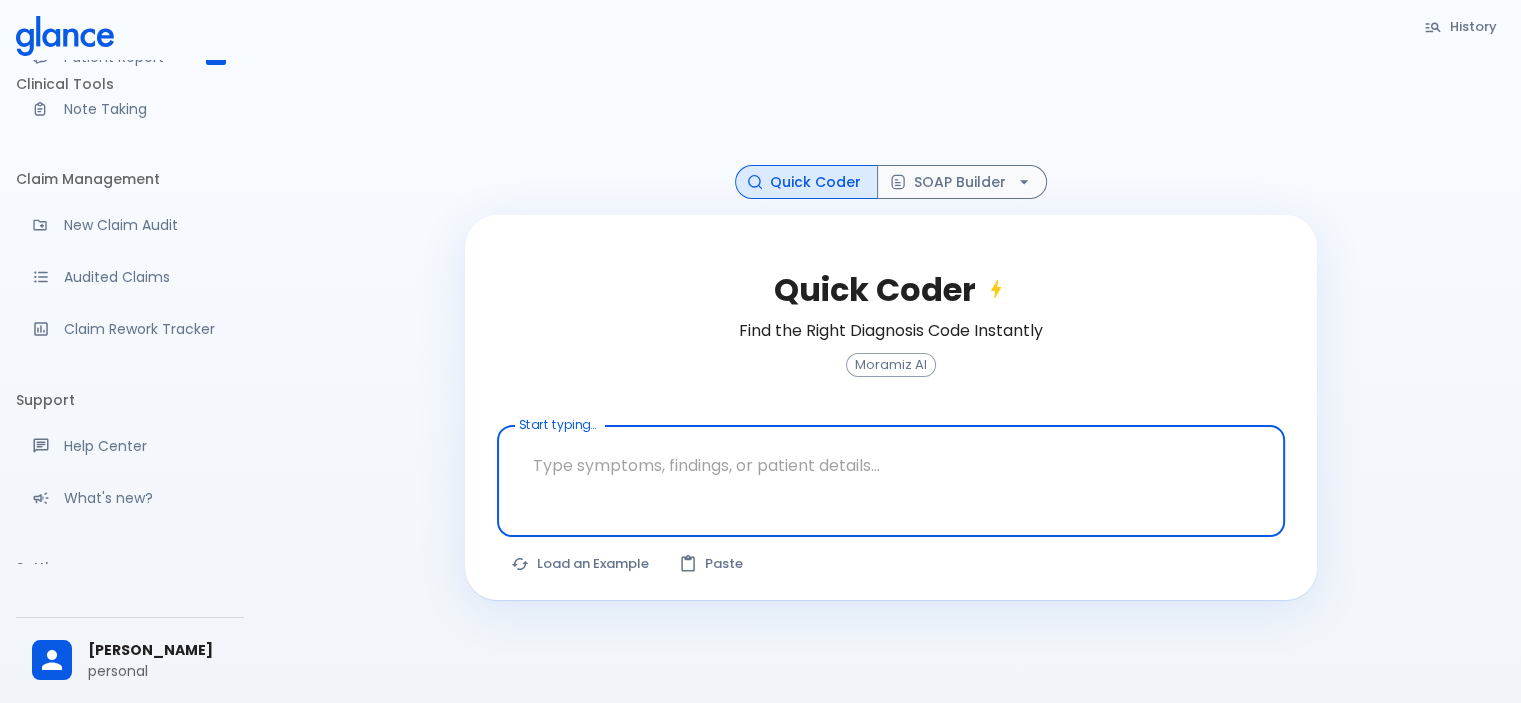 scroll, scrollTop: 324, scrollLeft: 0, axis: vertical 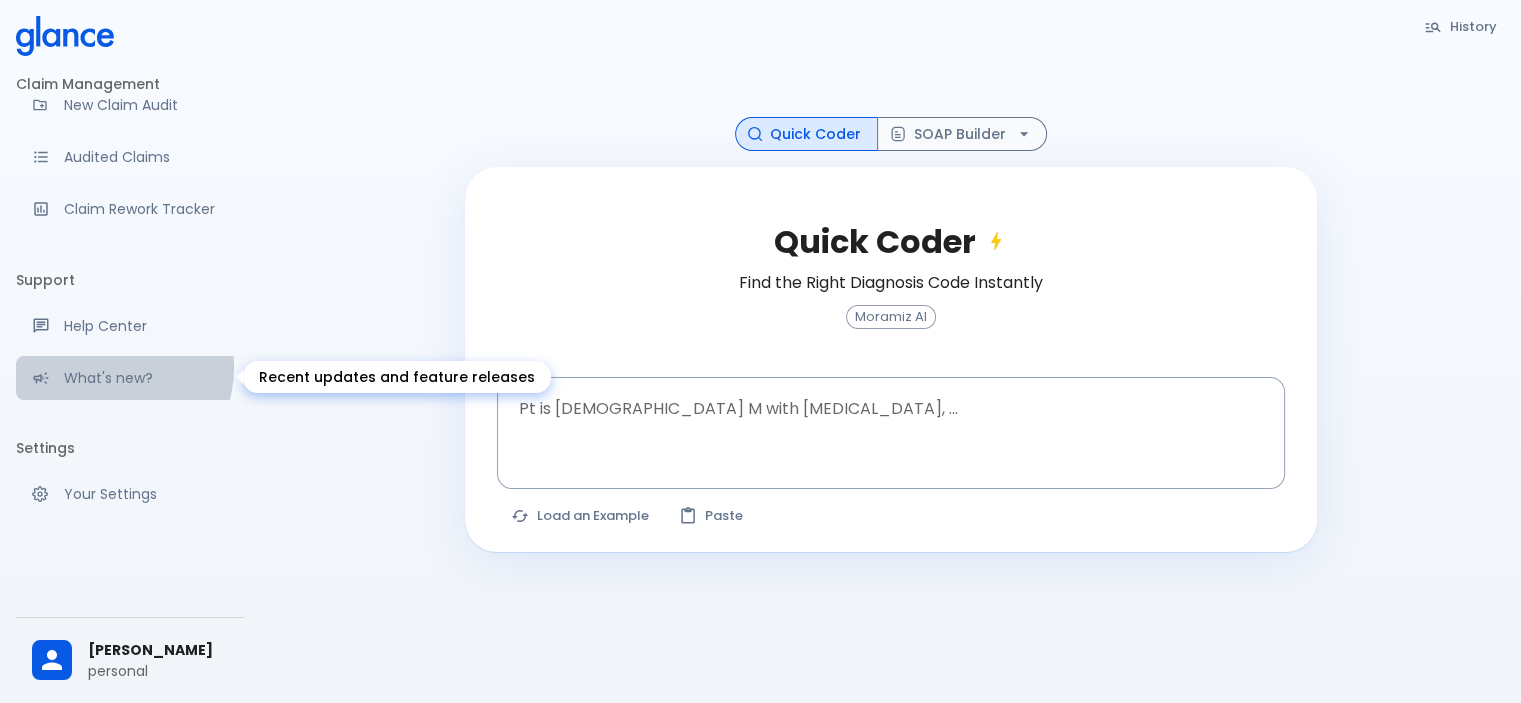 click on "What's new?" at bounding box center (146, 378) 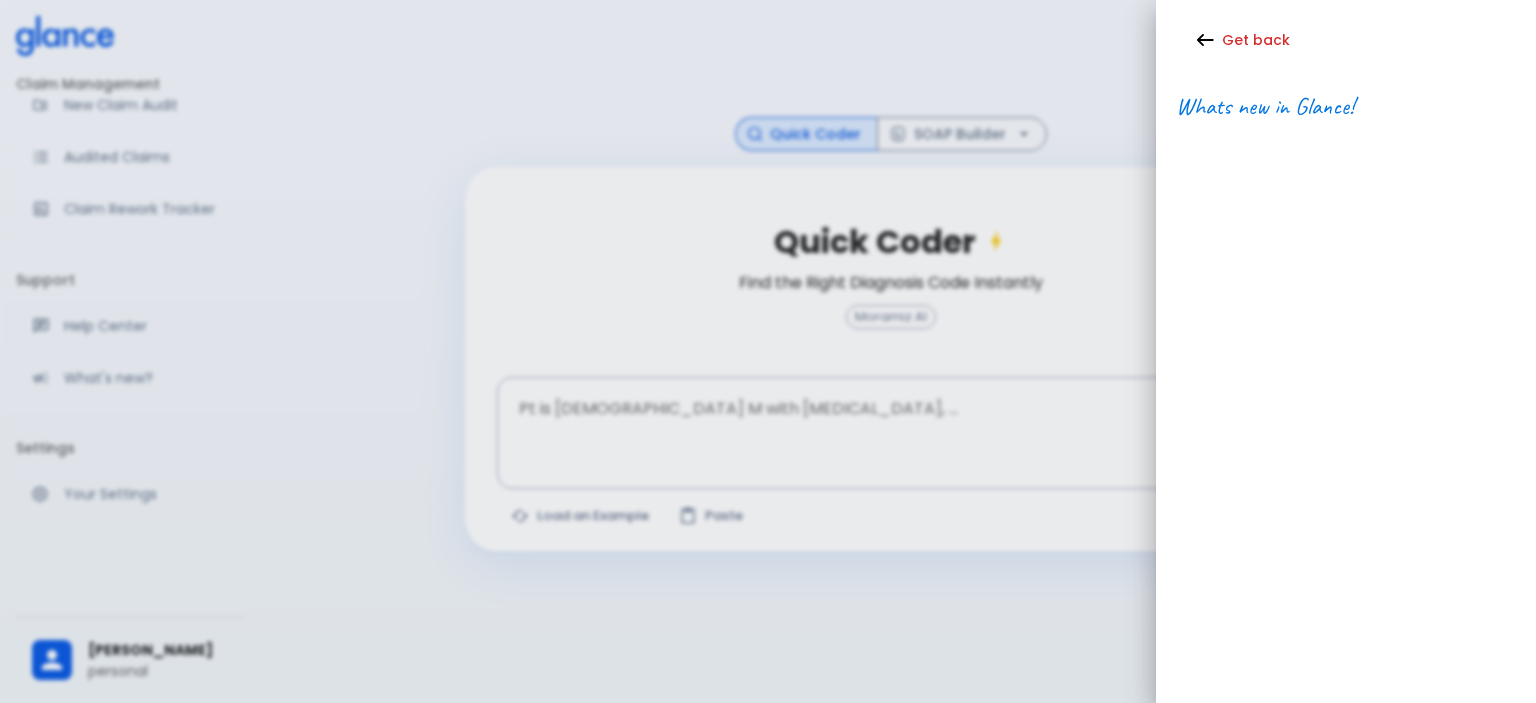 click on "Whats new in Glance!" at bounding box center (1265, 106) 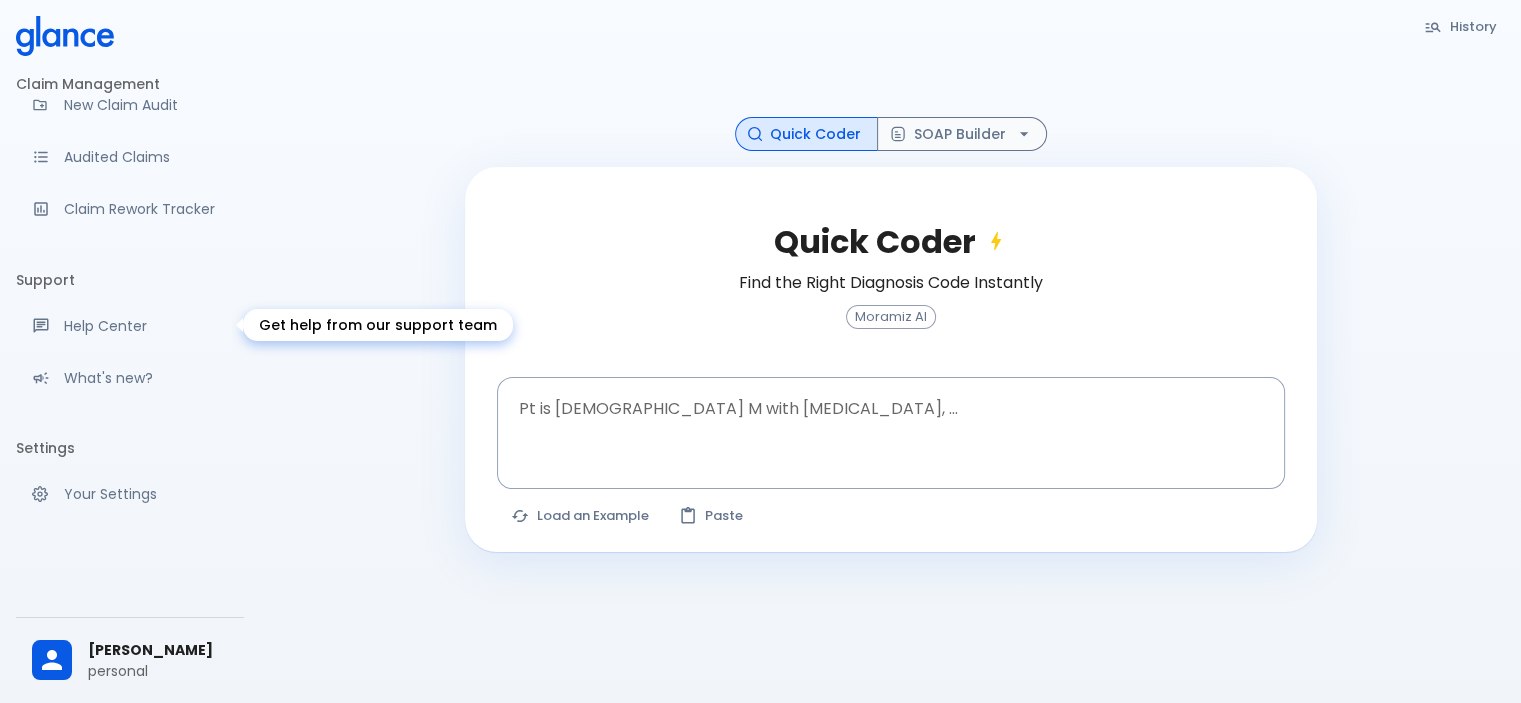 click on "Help Center" at bounding box center (146, 326) 